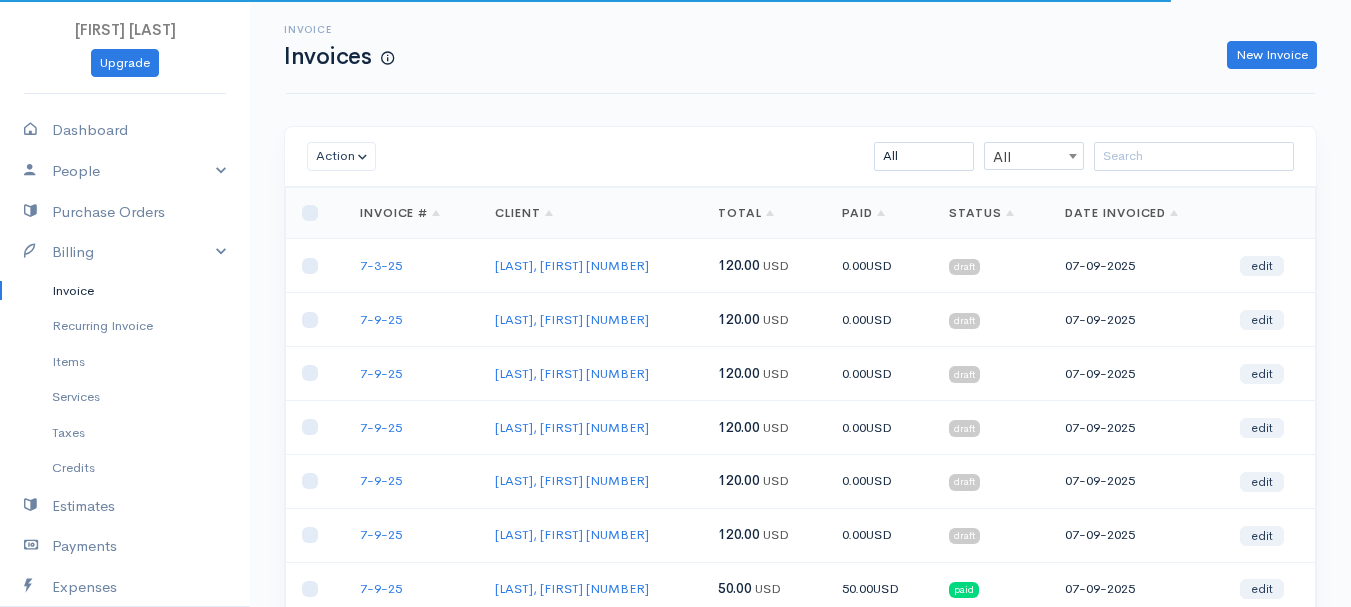scroll, scrollTop: 0, scrollLeft: 0, axis: both 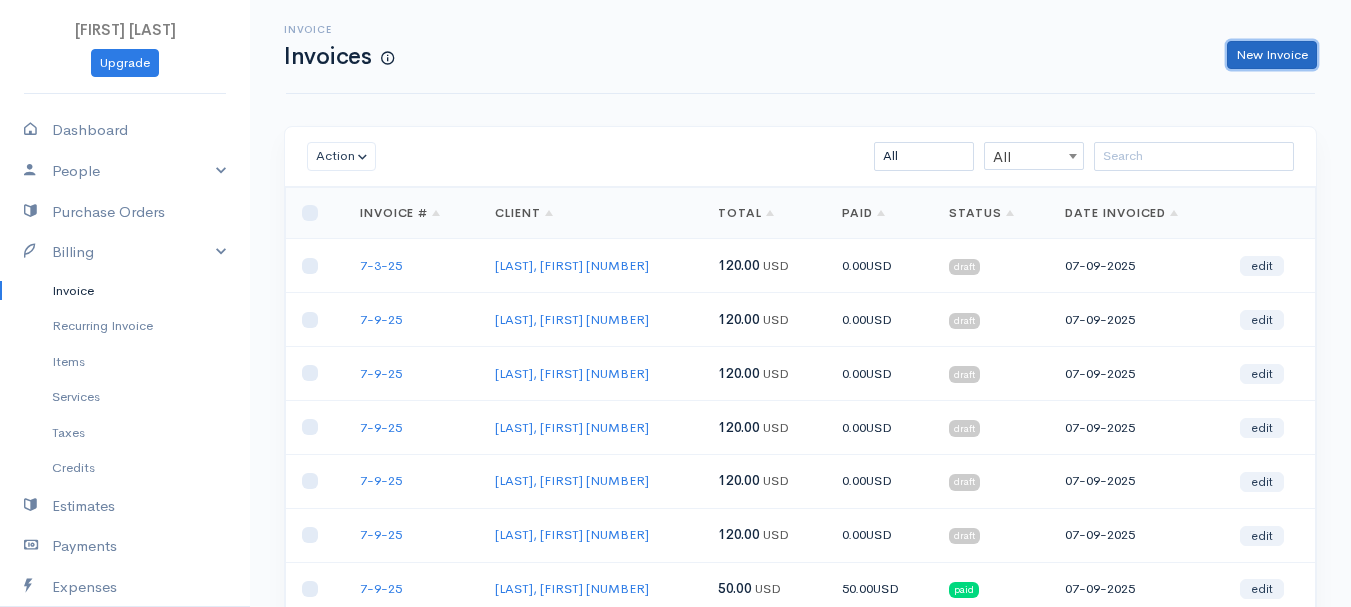 click on "New Invoice" at bounding box center [1272, 55] 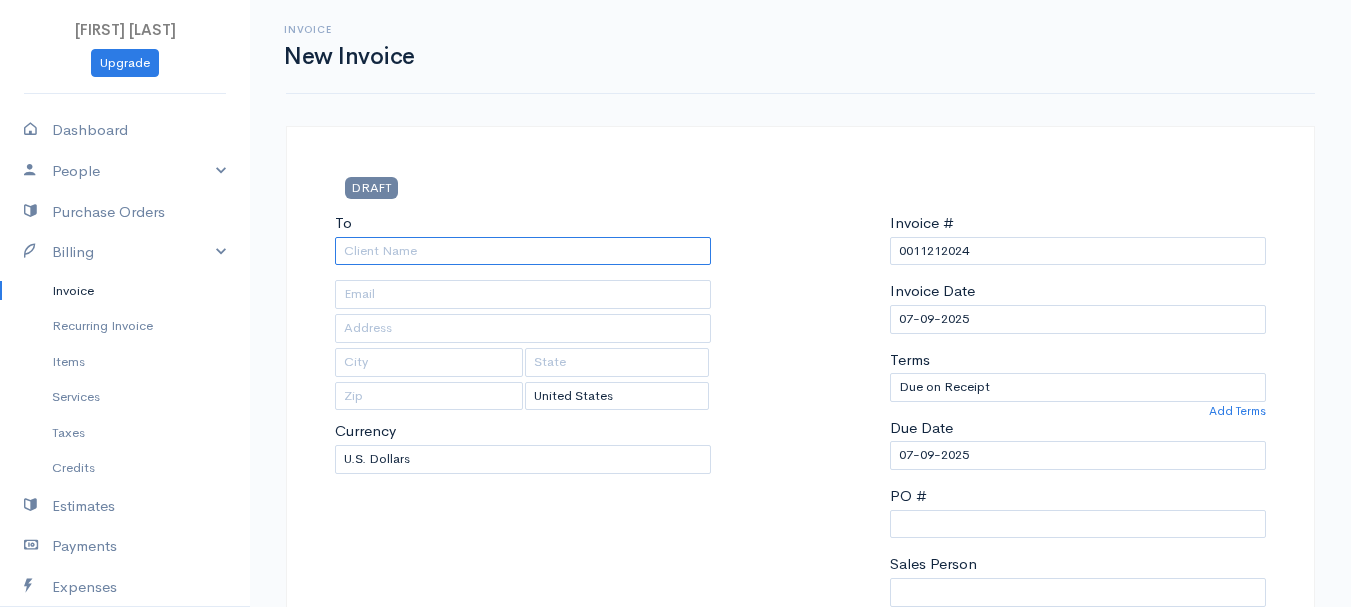 click on "To" at bounding box center (523, 251) 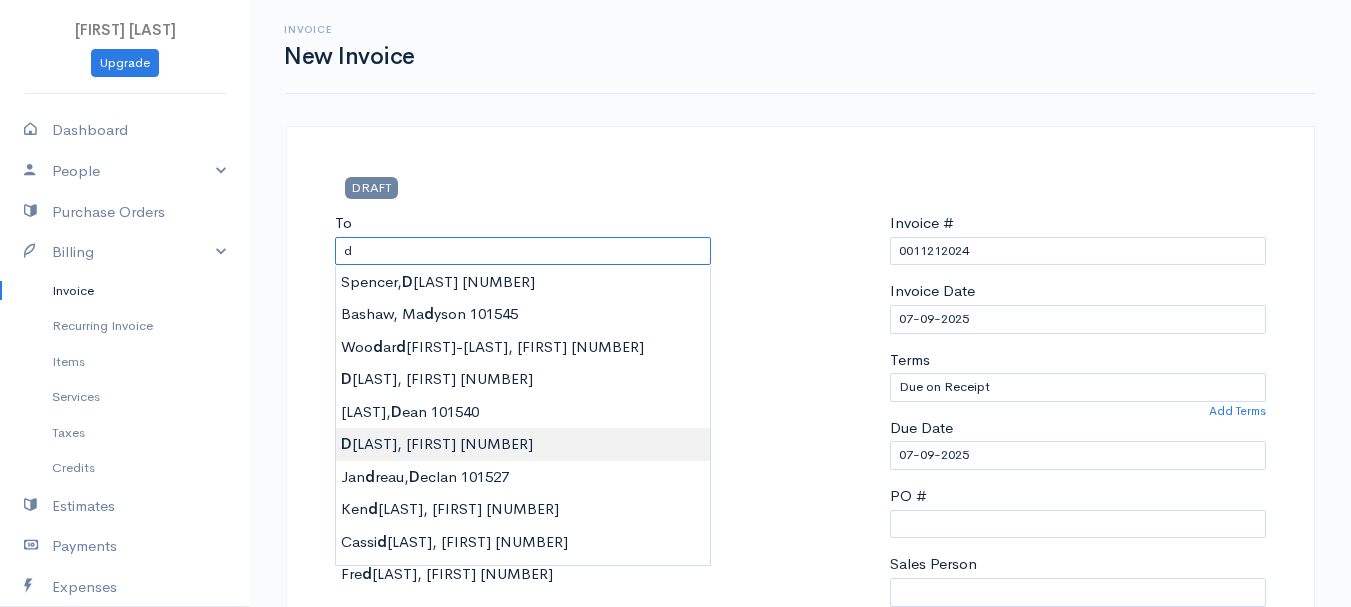 type on "[LAST], [FIRST]       [NUMBER]" 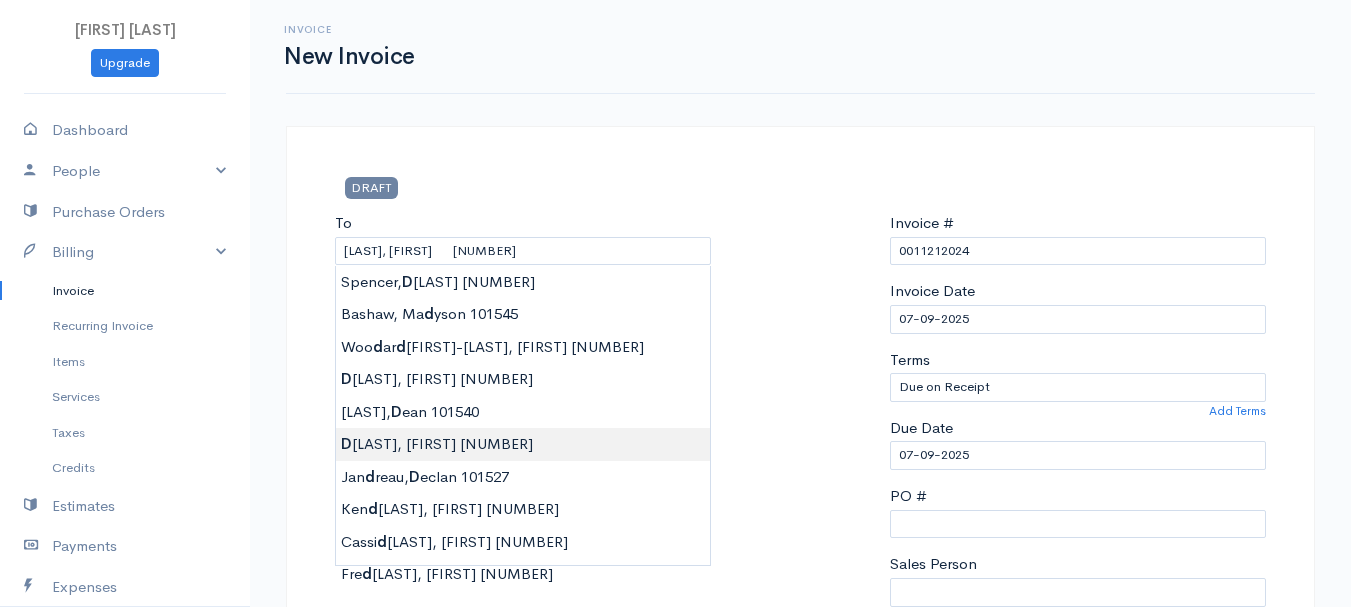 click on "[FIRST] [LAST]
Upgrade
Dashboard
People
Clients
Vendors
Staff Users
Purchase Orders
Billing
Invoice
Recurring Invoice
Items
Services
Taxes
Credits
Estimates
Payments
Expenses
Track Time
Projects
Reports
Settings
My Organizations
Logout
Help
@CloudBooksApp 2022
Invoice
New Invoice
DRAFT To [LAST], [FIRST]       [NUMBER] [Choose Country] [COUNTRY] [COUNTRY] [COUNTRY] [COUNTRY] [COUNTRY] [COUNTRY] [COUNTRY] [COUNTRY] [COUNTRY] [COUNTRY] [COUNTRY] [COUNTRY] [COUNTRY] [COUNTRY] [COUNTRY] [COUNTRY] [COUNTRY] [COUNTRY] [COUNTRY] [COUNTRY] [COUNTRY] [COUNTRY] [COUNTRY] 0" at bounding box center [675, 864] 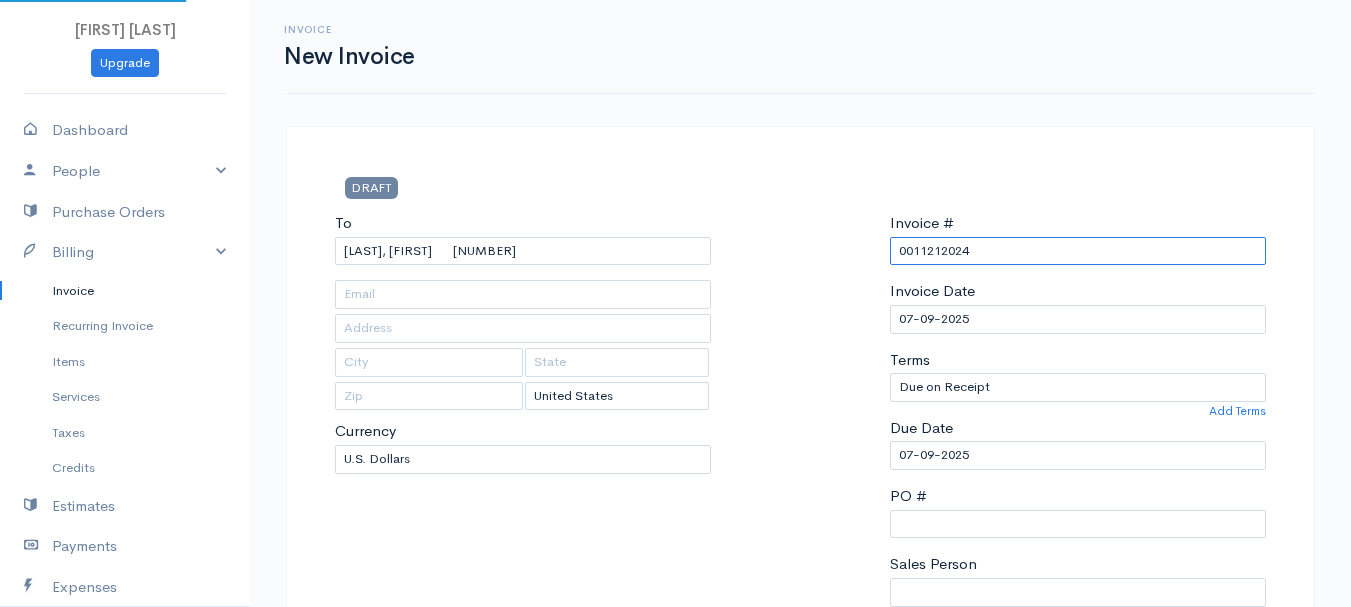 click on "0011212024" at bounding box center [1078, 251] 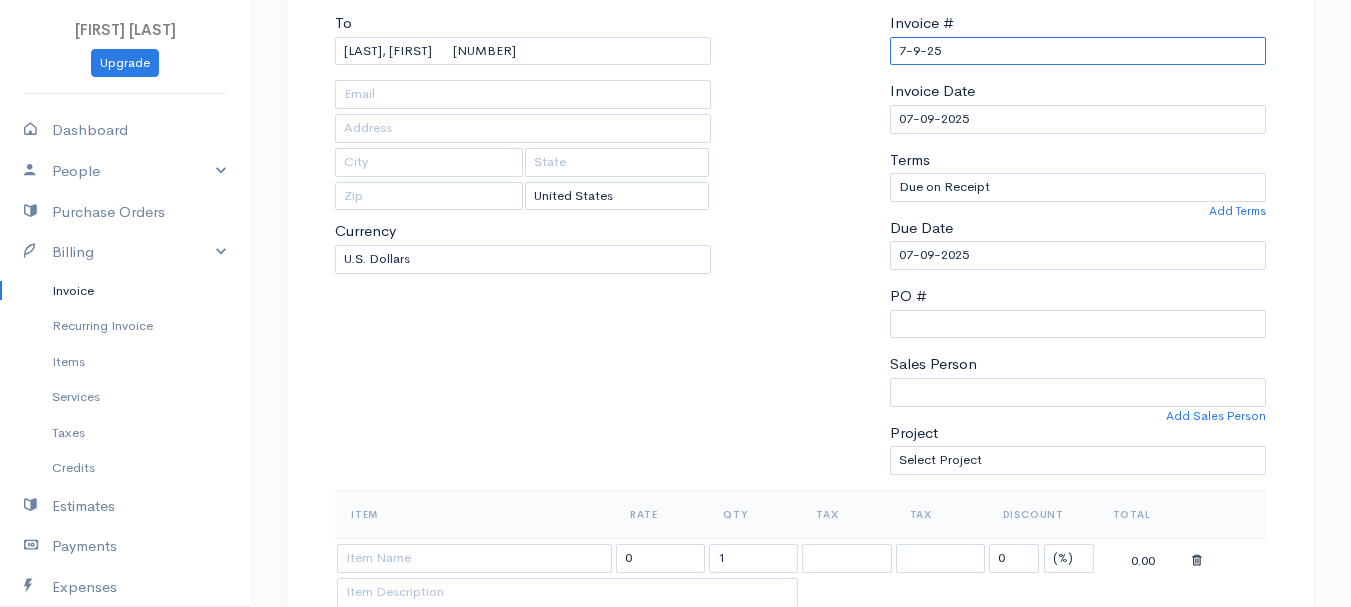 scroll, scrollTop: 300, scrollLeft: 0, axis: vertical 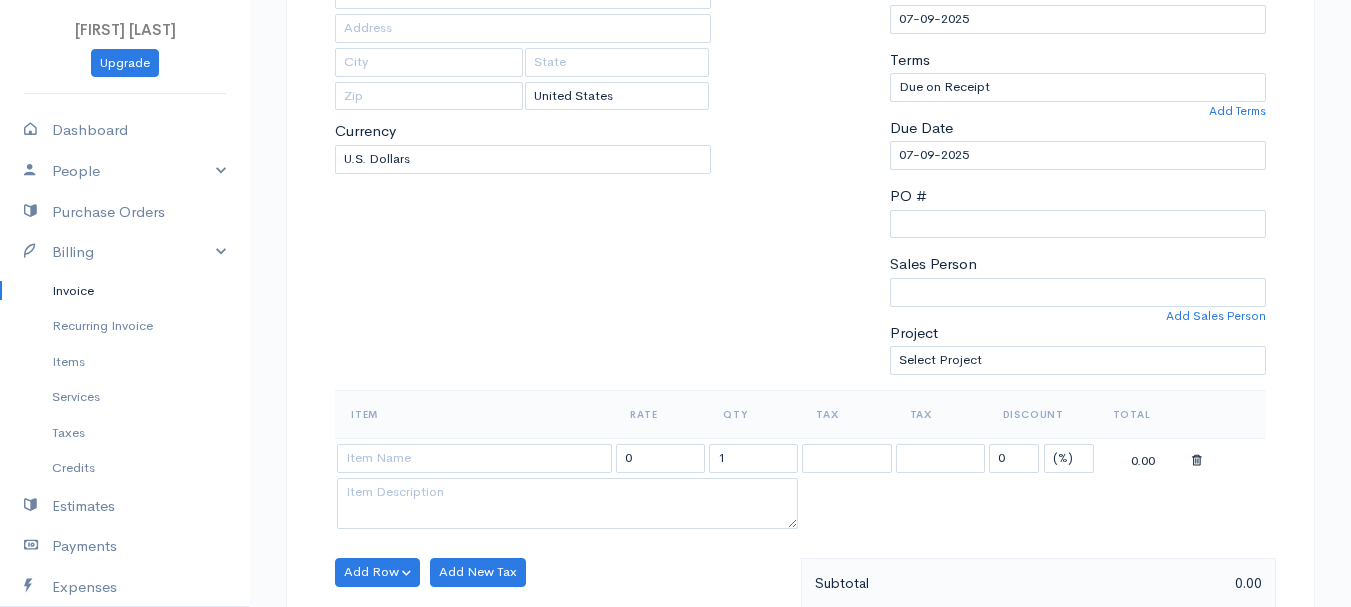 type on "7-9-25" 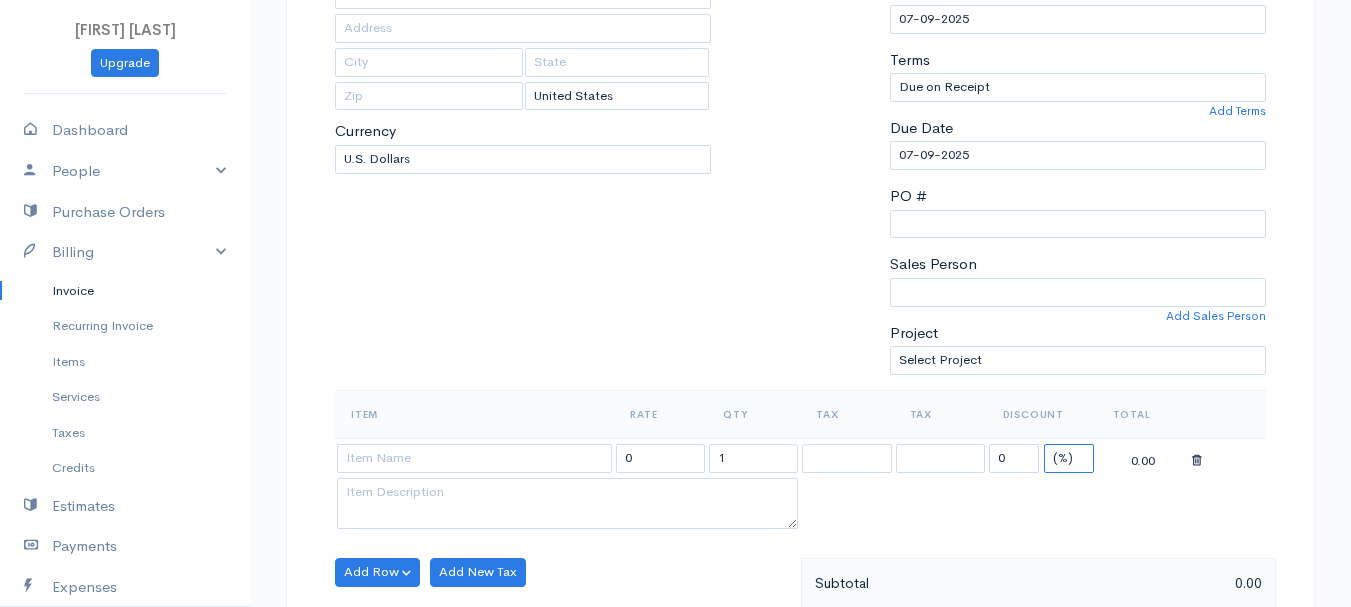 click on "(%) Flat" at bounding box center [1069, 458] 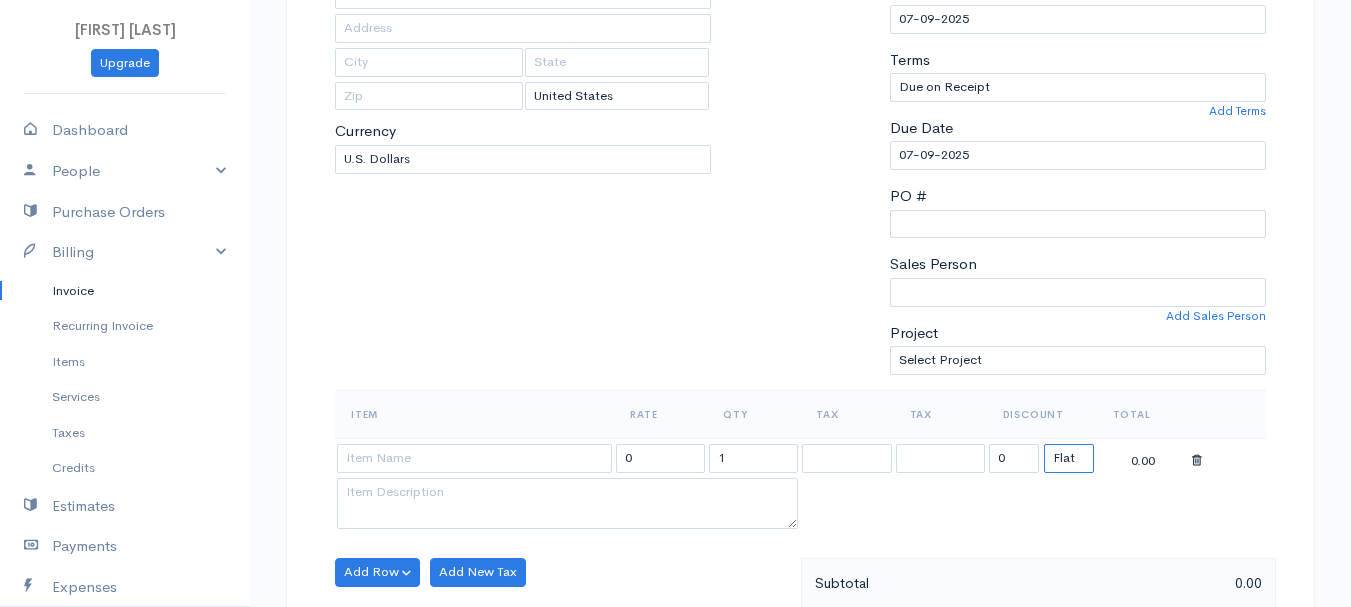 click on "(%) Flat" at bounding box center [1069, 458] 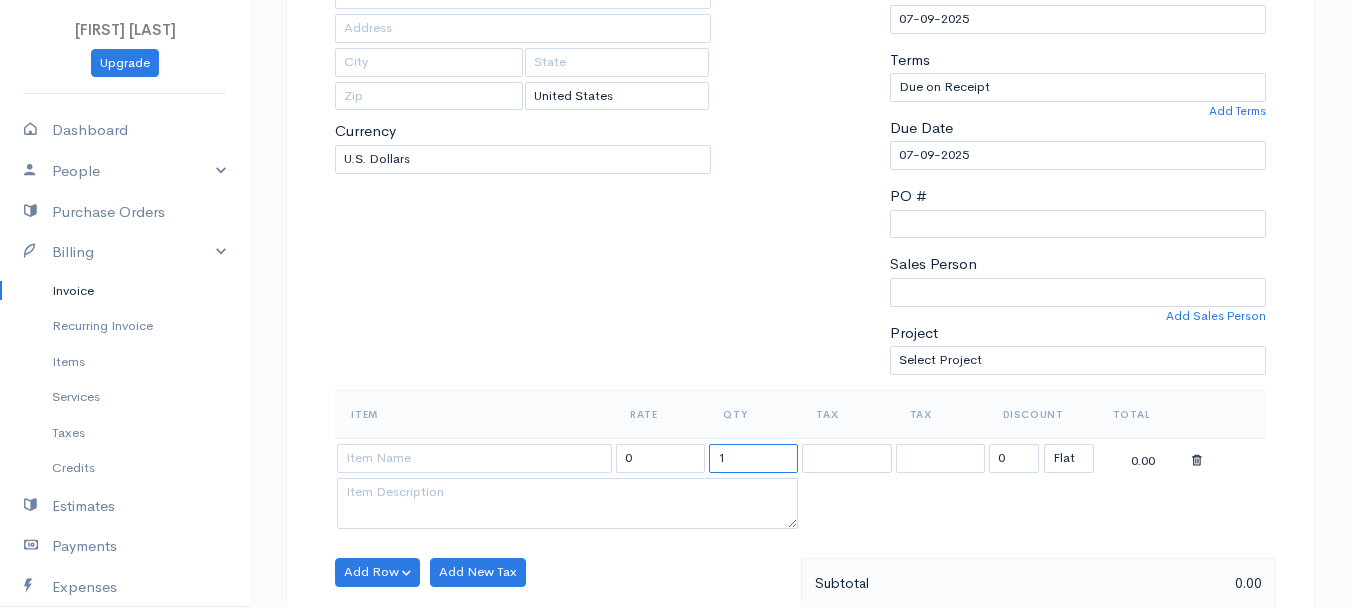 click on "1" at bounding box center [753, 458] 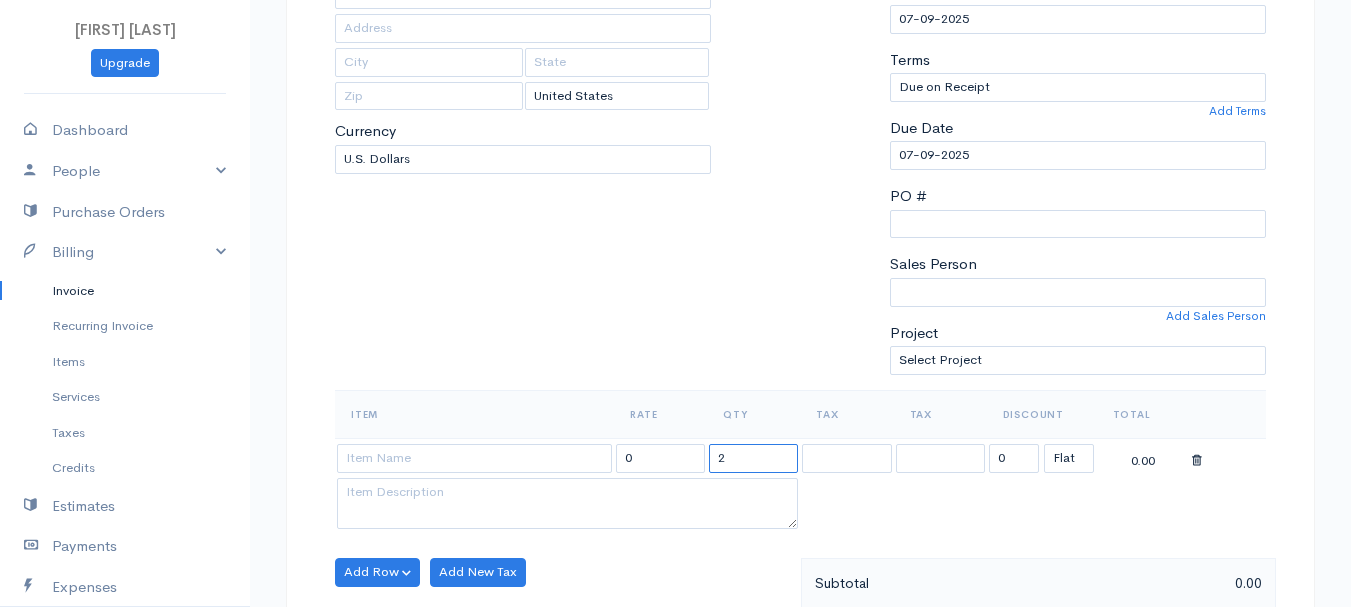type on "2" 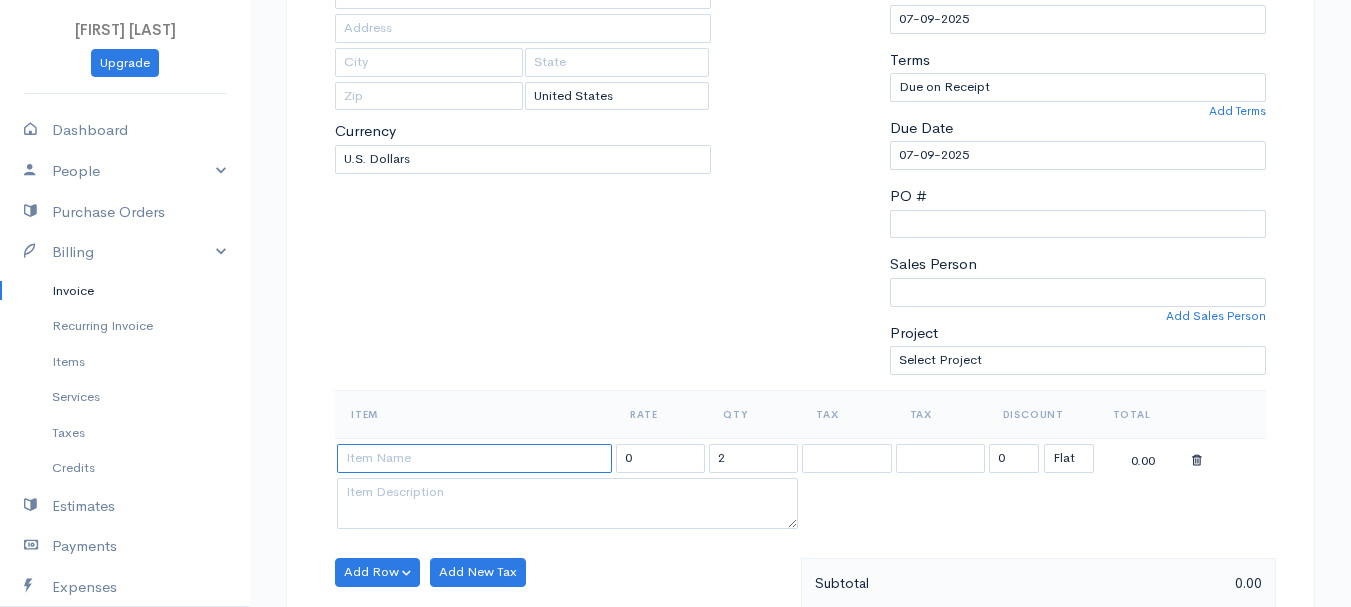 click at bounding box center [474, 458] 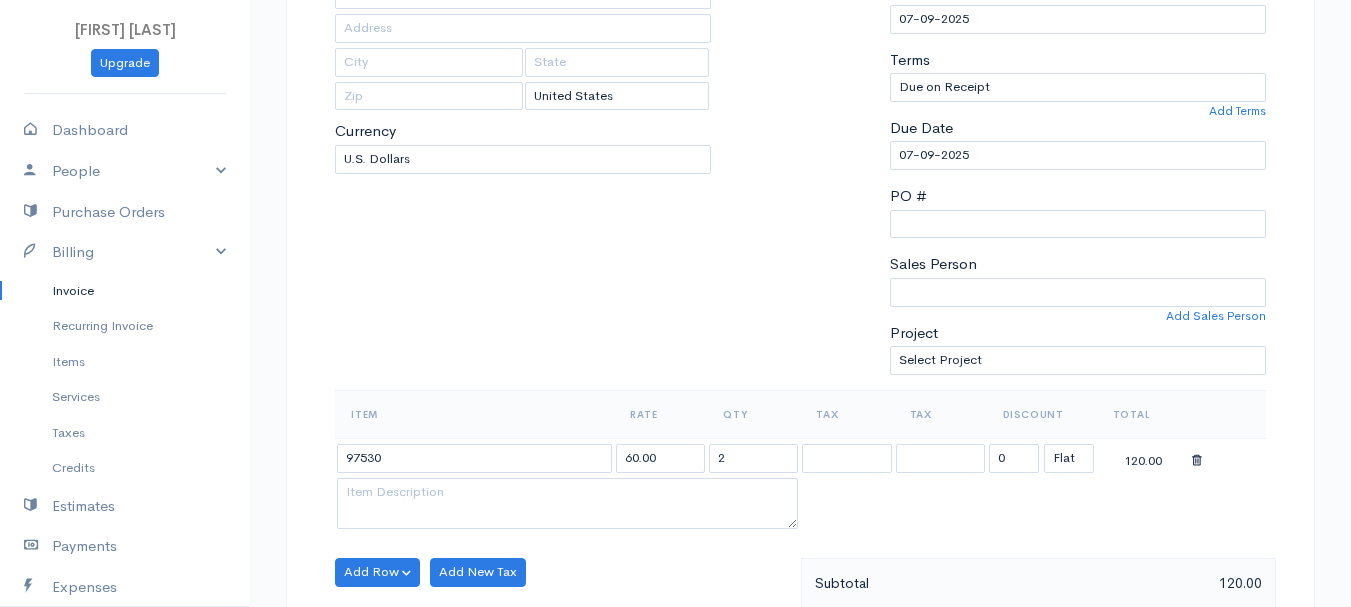 click on "[FIRST] [LAST]
Upgrade
Dashboard
People
Clients
Vendors
Staff Users
Purchase Orders
Billing
Invoice
Recurring Invoice
Items
Services
Taxes
Credits
Estimates
Payments
Expenses
Track Time
Projects
Reports
Settings
My Organizations
Logout
Help
@CloudBooksApp 2022
Invoice
New Invoice
DRAFT To [LAST], [FIRST]       [NUMBER] [Choose Country] [COUNTRY] [COUNTRY] [COUNTRY] [COUNTRY] [COUNTRY] [COUNTRY] [COUNTRY] [COUNTRY] [COUNTRY] [COUNTRY] [COUNTRY] [COUNTRY] [COUNTRY] [COUNTRY] [COUNTRY] [COUNTRY] [COUNTRY] [COUNTRY] [COUNTRY] [COUNTRY] [COUNTRY] [COUNTRY] [COUNTRY] 2" at bounding box center (675, 564) 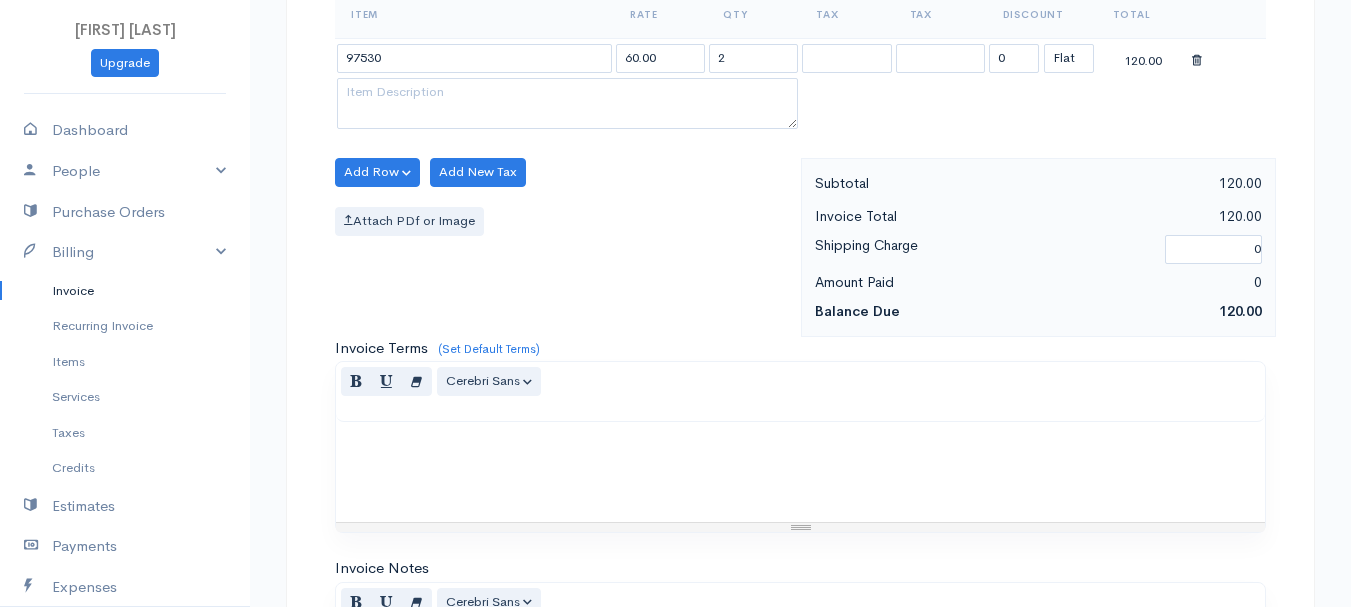 scroll, scrollTop: 1122, scrollLeft: 0, axis: vertical 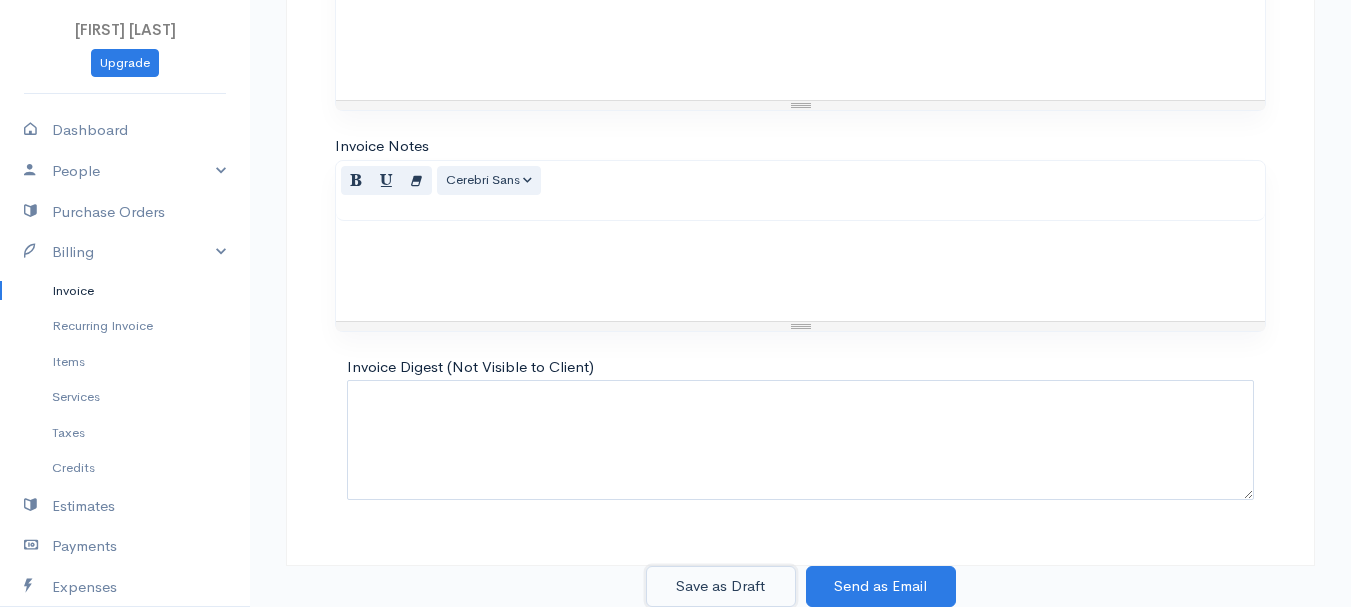 click on "Save as Draft" at bounding box center [721, 586] 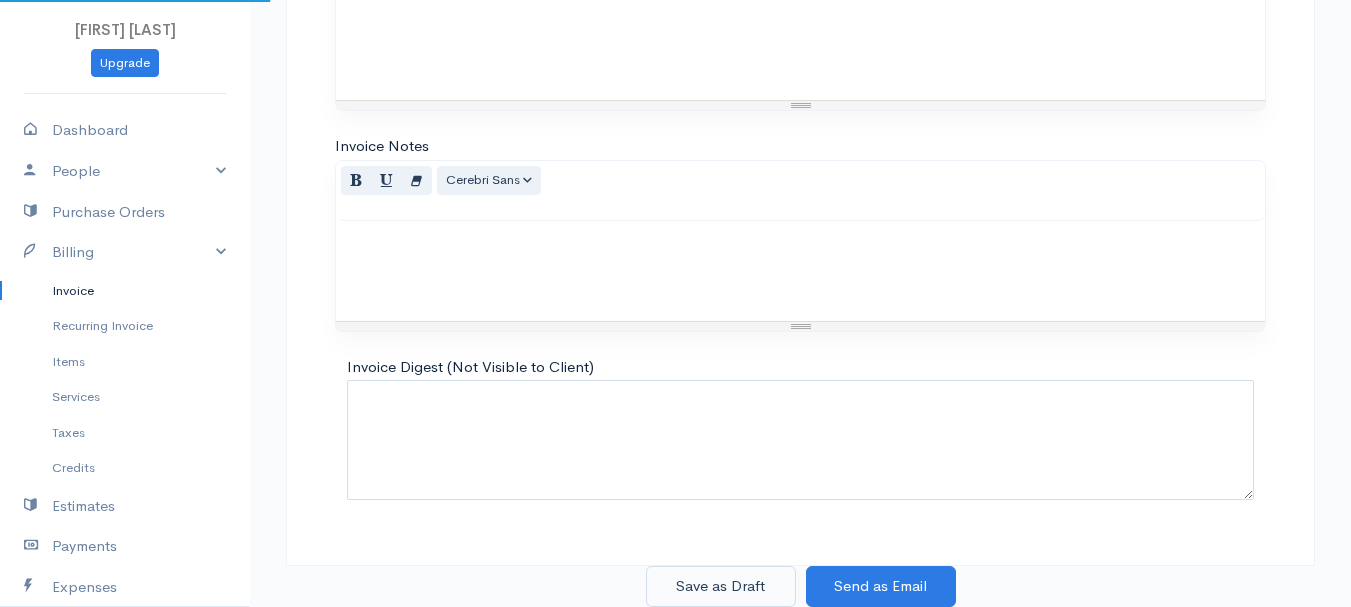 scroll, scrollTop: 0, scrollLeft: 0, axis: both 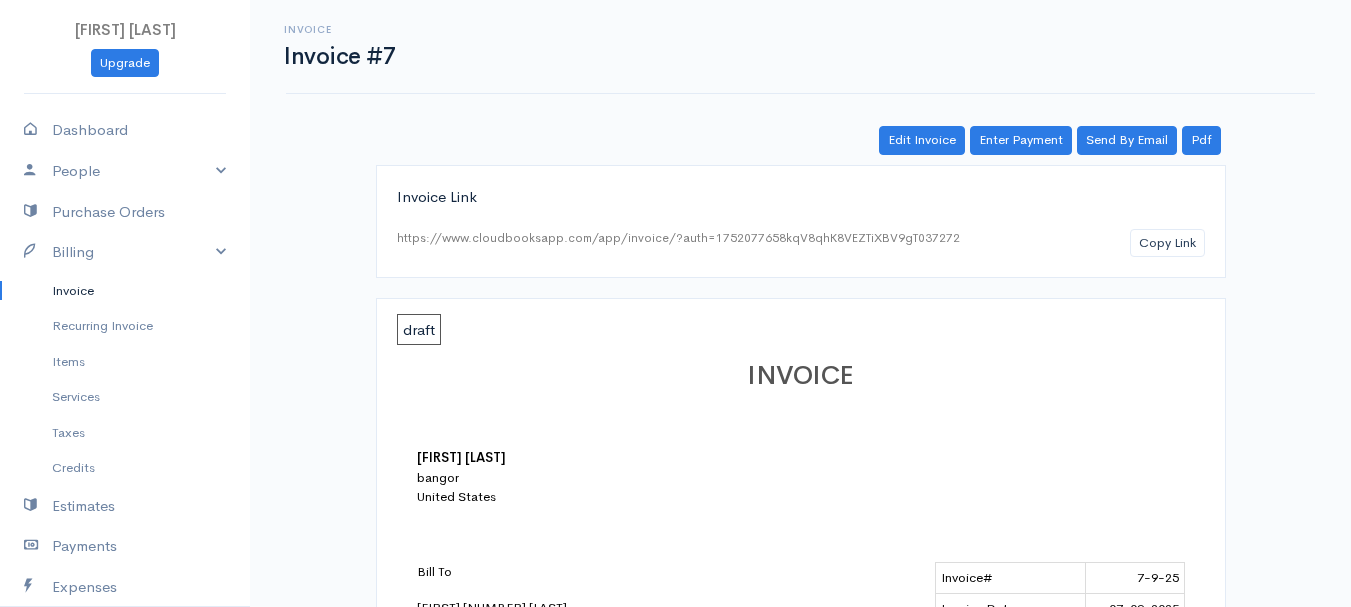 click on "Invoice" at bounding box center [125, 291] 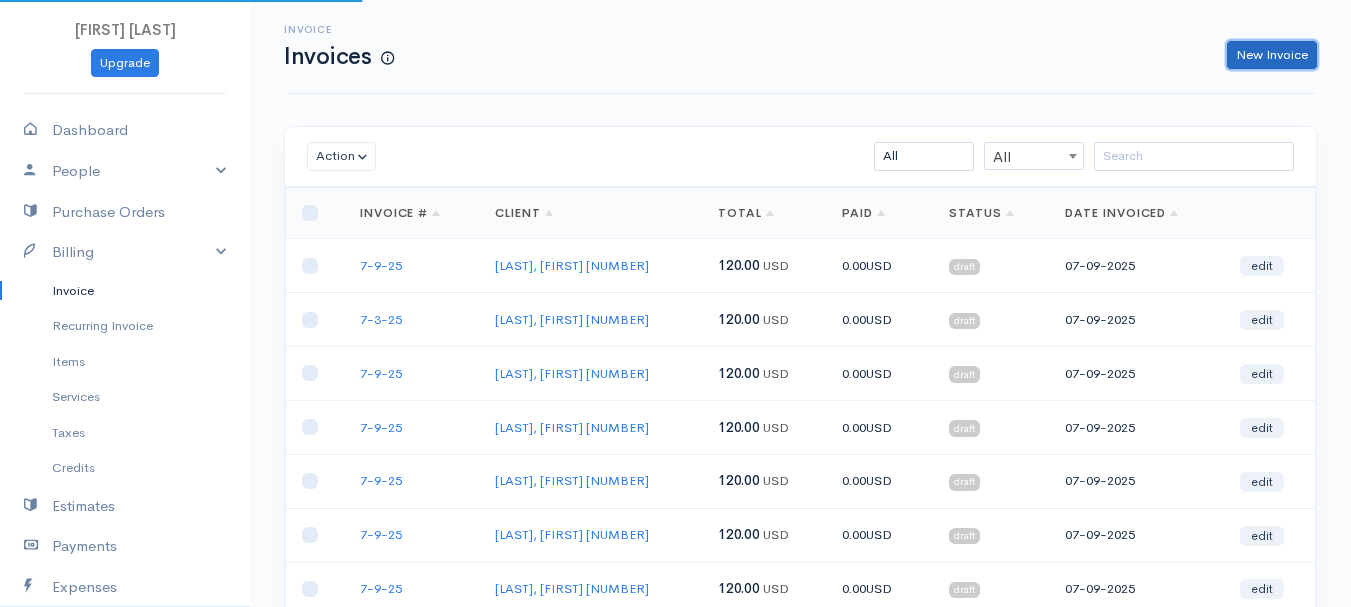 click on "New Invoice" at bounding box center [1272, 55] 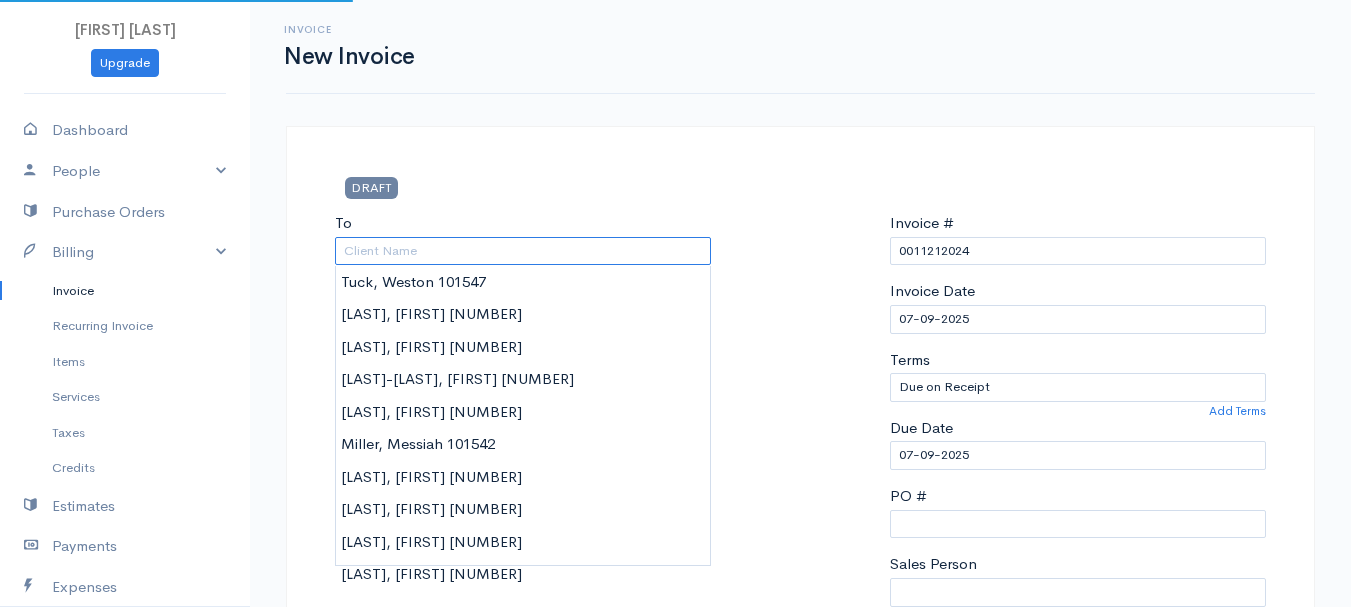 click on "To" at bounding box center [523, 251] 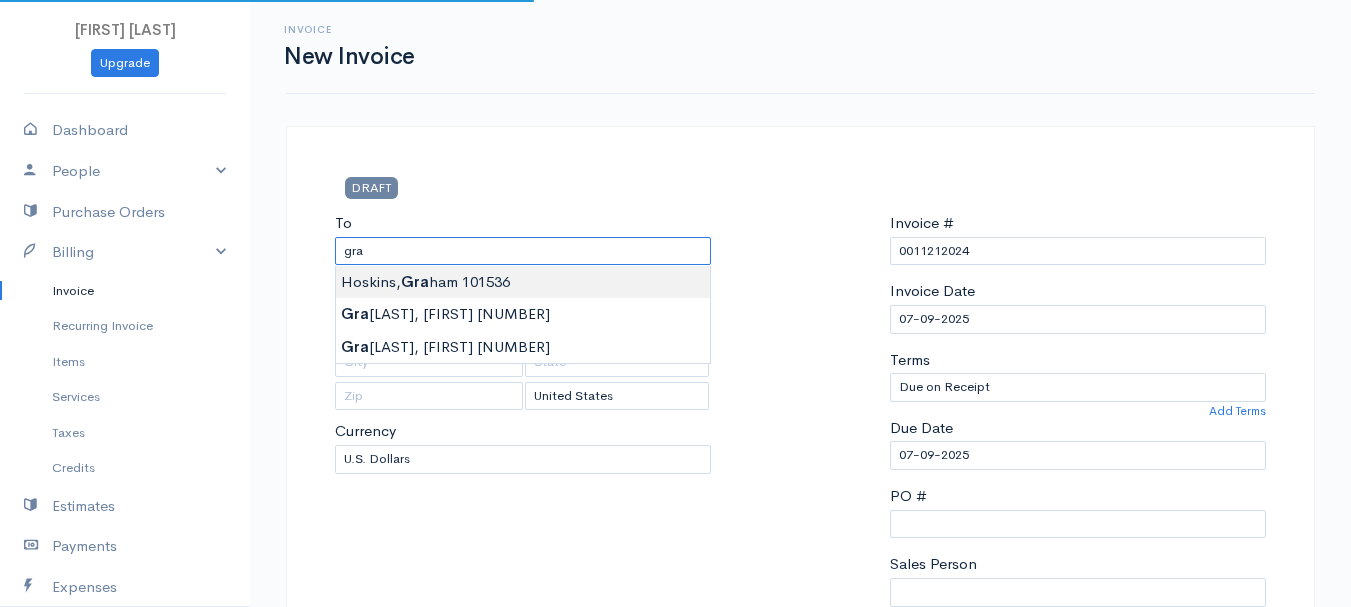 type on "[LAST], [FIRST]    [NUMBER]" 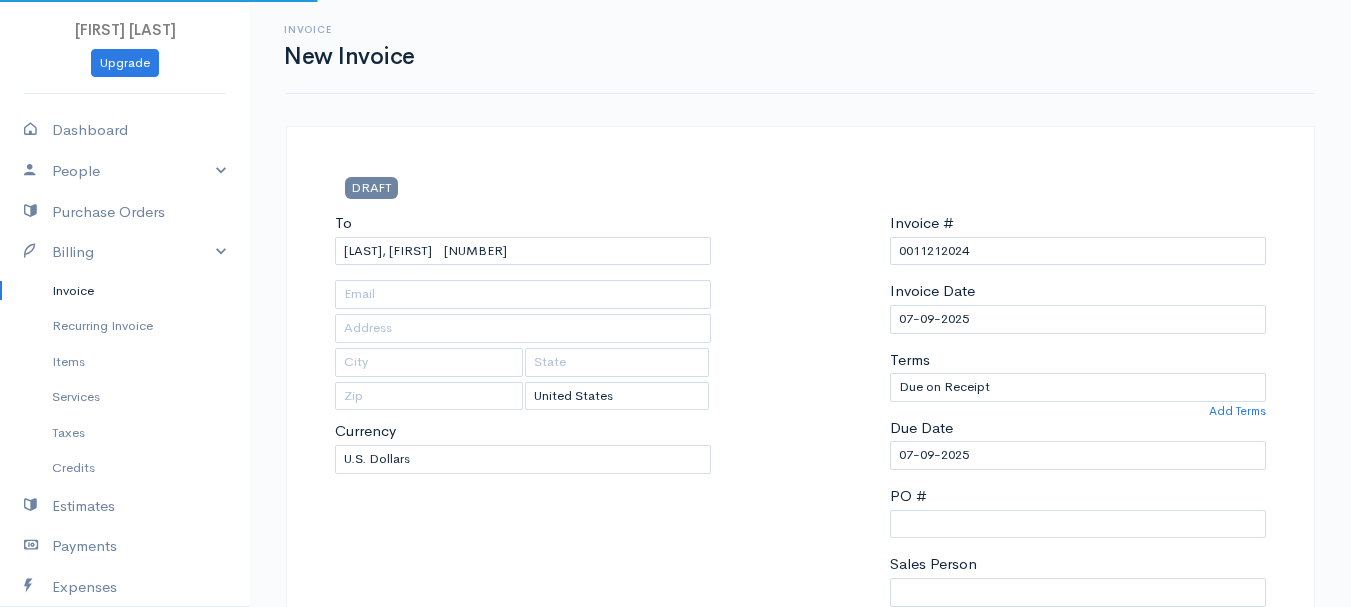 click on "[FIRST] [LAST]
Upgrade
Dashboard
People
Clients
Vendors
Staff Users
Purchase Orders
Billing
Invoice
Recurring Invoice
Items
Services
Taxes
Credits
Estimates
Payments
Expenses
Track Time
Projects
Reports
Settings
My Organizations
Logout
Help
@CloudBooksApp 2022
Invoice
New Invoice
DRAFT To [LAST], [FIRST]    [NUMBER] [Choose Country] [COUNTRY] [COUNTRY] [COUNTRY] [COUNTRY] [COUNTRY] [COUNTRY] [COUNTRY] [COUNTRY] [COUNTRY] [COUNTRY] [COUNTRY] [COUNTRY] [COUNTRY] [COUNTRY] [COUNTRY] [COUNTRY] [COUNTRY] [COUNTRY] [COUNTRY] [COUNTRY] [COUNTRY] [COUNTRY] [COUNTRY] 0" at bounding box center (675, 864) 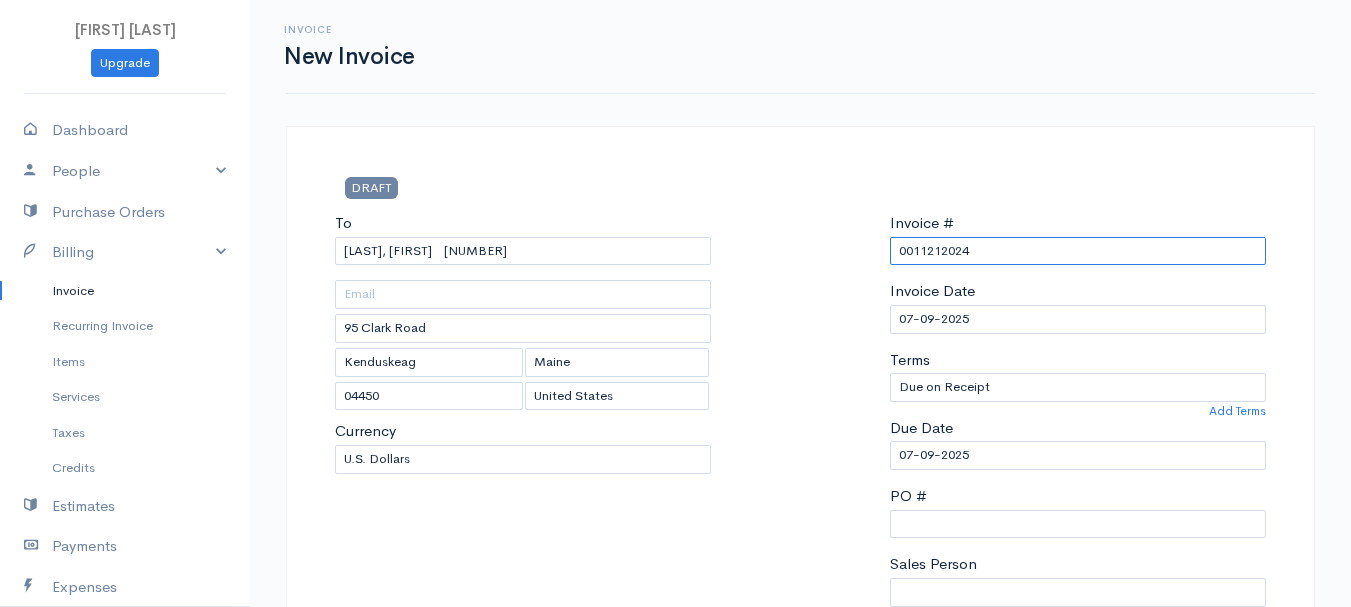 click on "0011212024" at bounding box center [1078, 251] 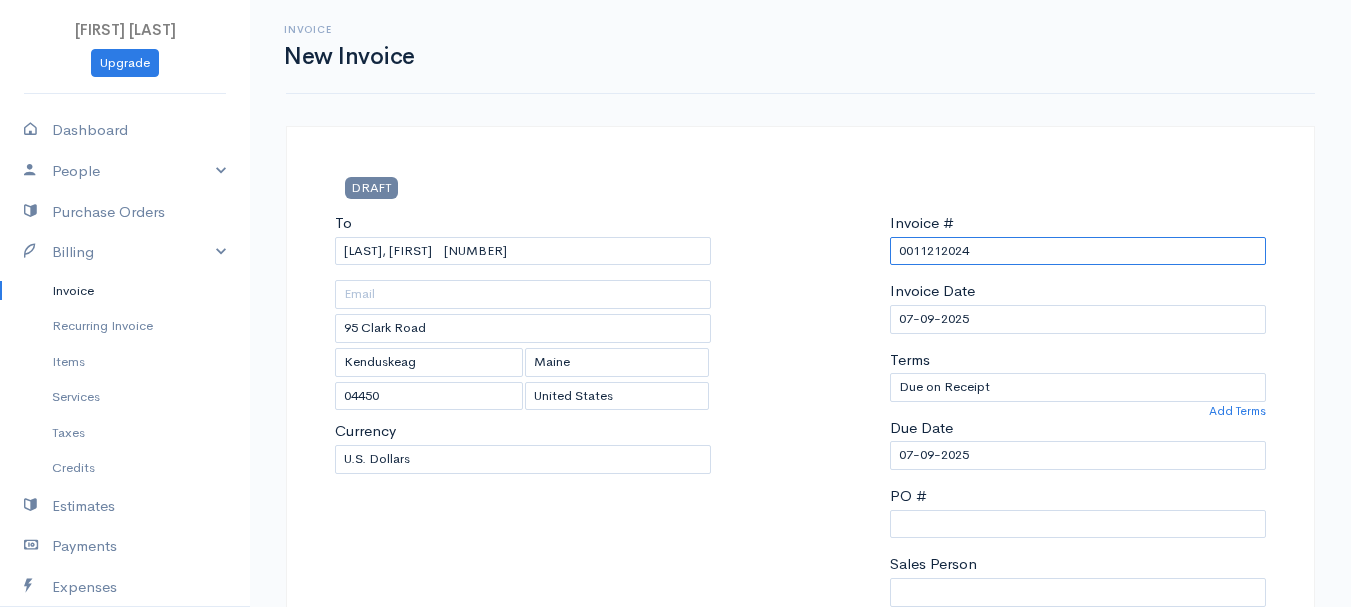 paste on "CLIENT: [FIRST] [LAST]   [LAST] [LAST] [DATE]             [TIME]-[TIME] [DATE]           [TIME]-[TIME] [DATE]             [TIME]-[TIME]" 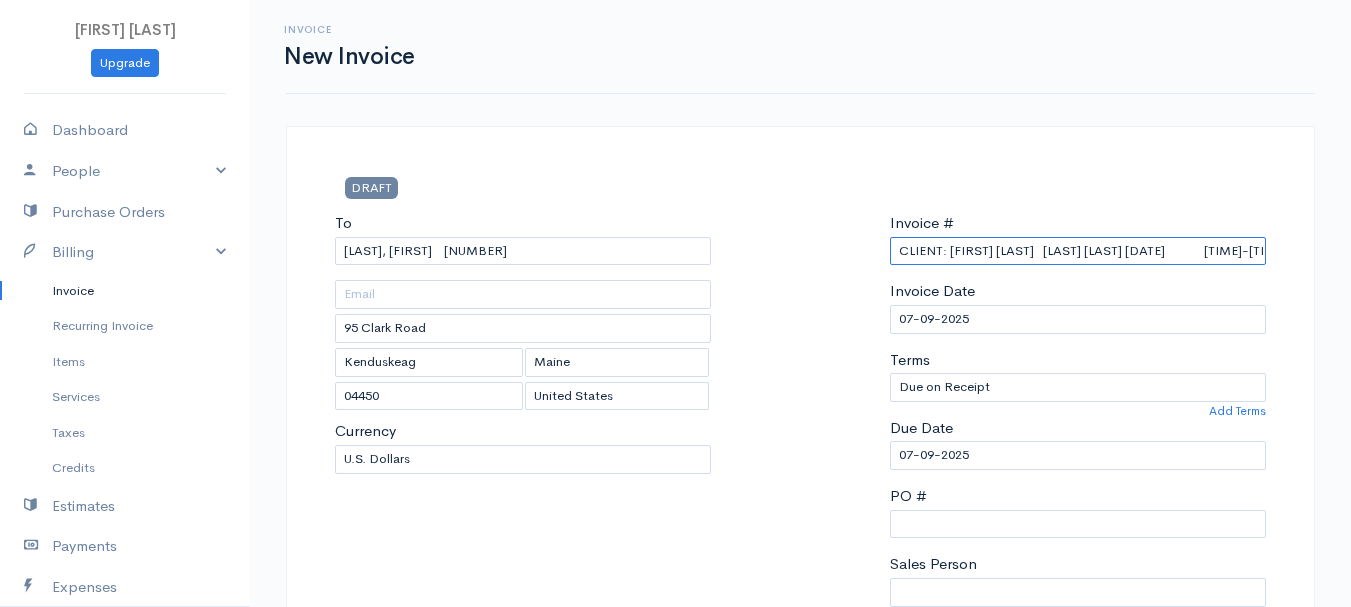 scroll, scrollTop: 0, scrollLeft: 4638, axis: horizontal 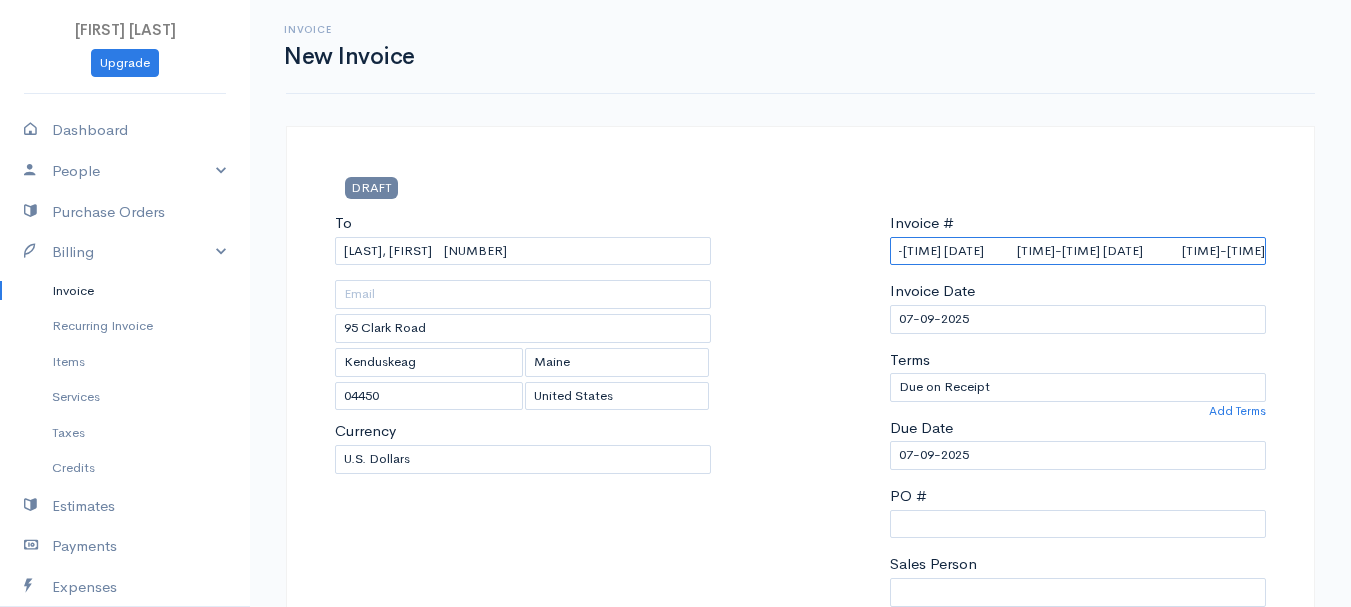 click on "CLIENT: [FIRST] [LAST]   [LAST] [LAST] [DATE]             [TIME]-[TIME] [DATE]           [TIME]-[TIME] [DATE]             [TIME]-[TIME]" at bounding box center (1078, 251) 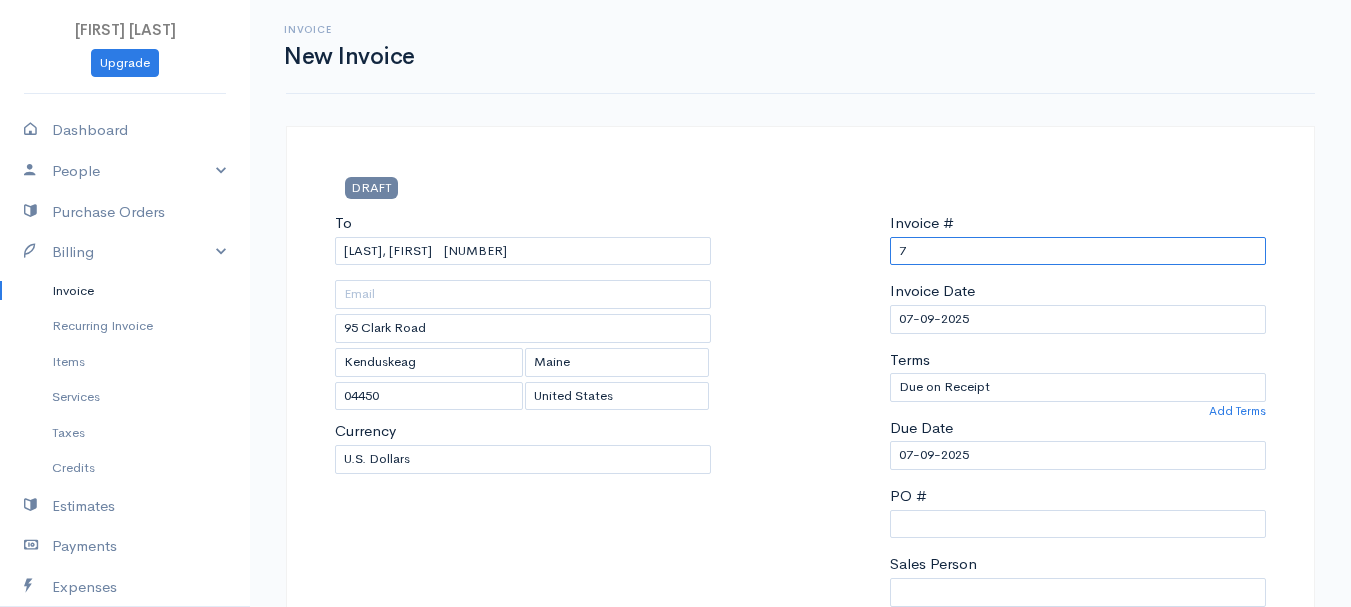 scroll, scrollTop: 0, scrollLeft: 0, axis: both 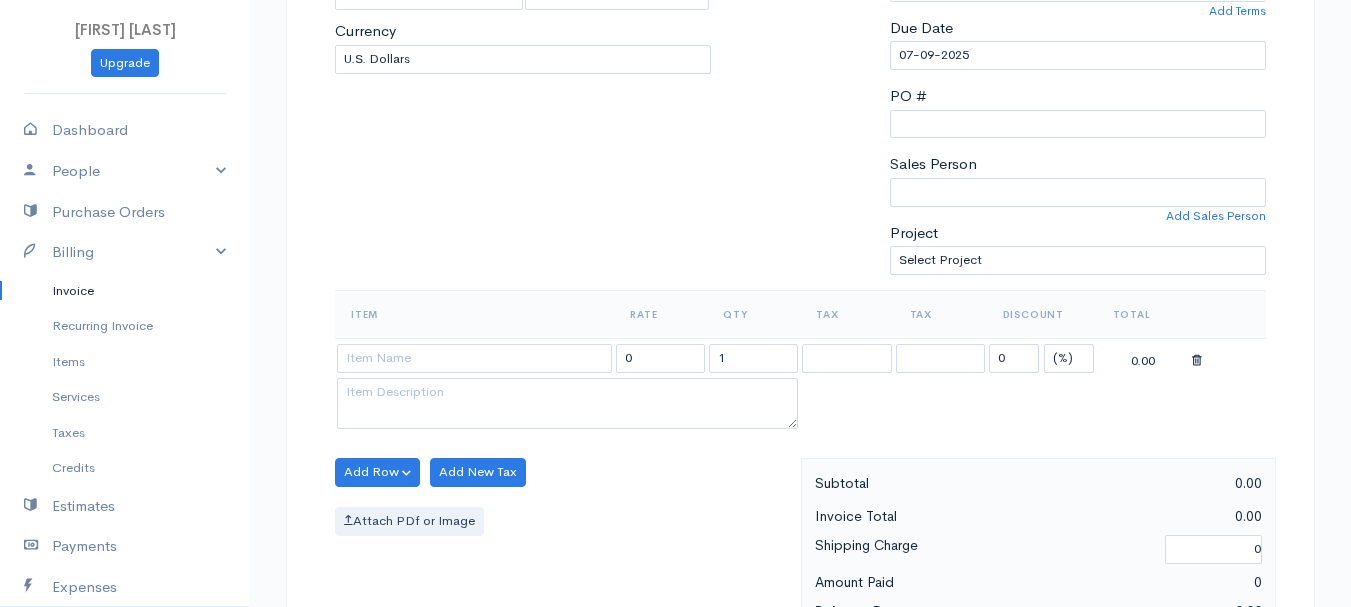 type on "7-9-25" 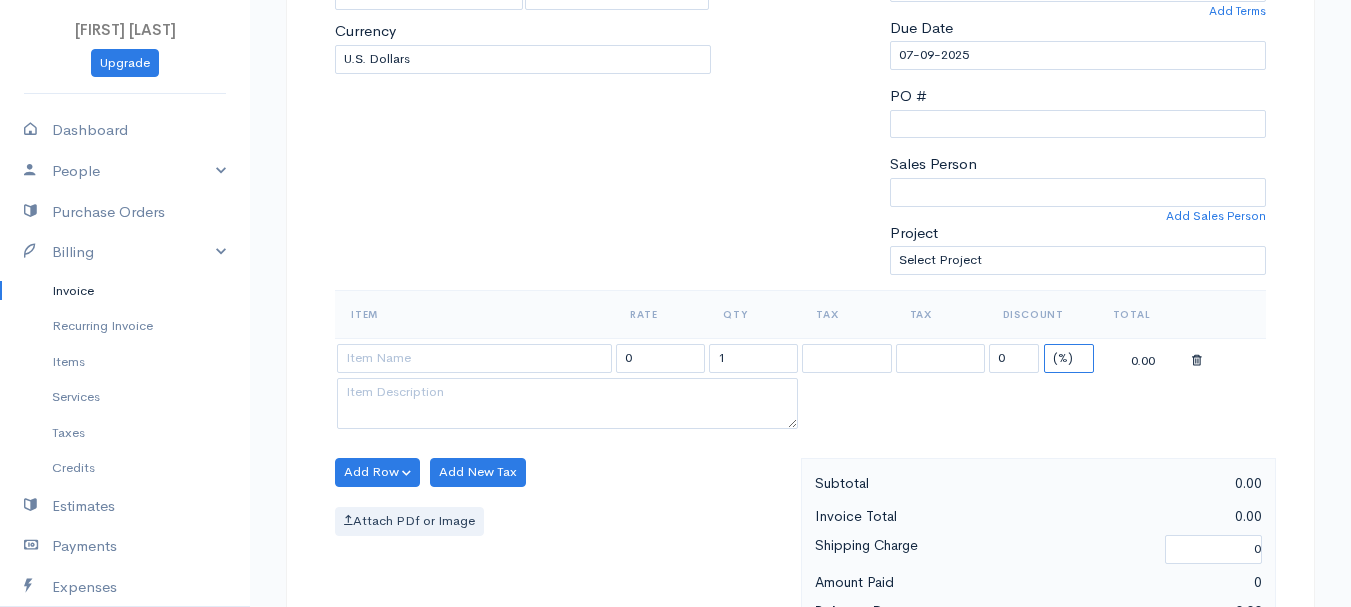 click on "(%) Flat" at bounding box center [1069, 358] 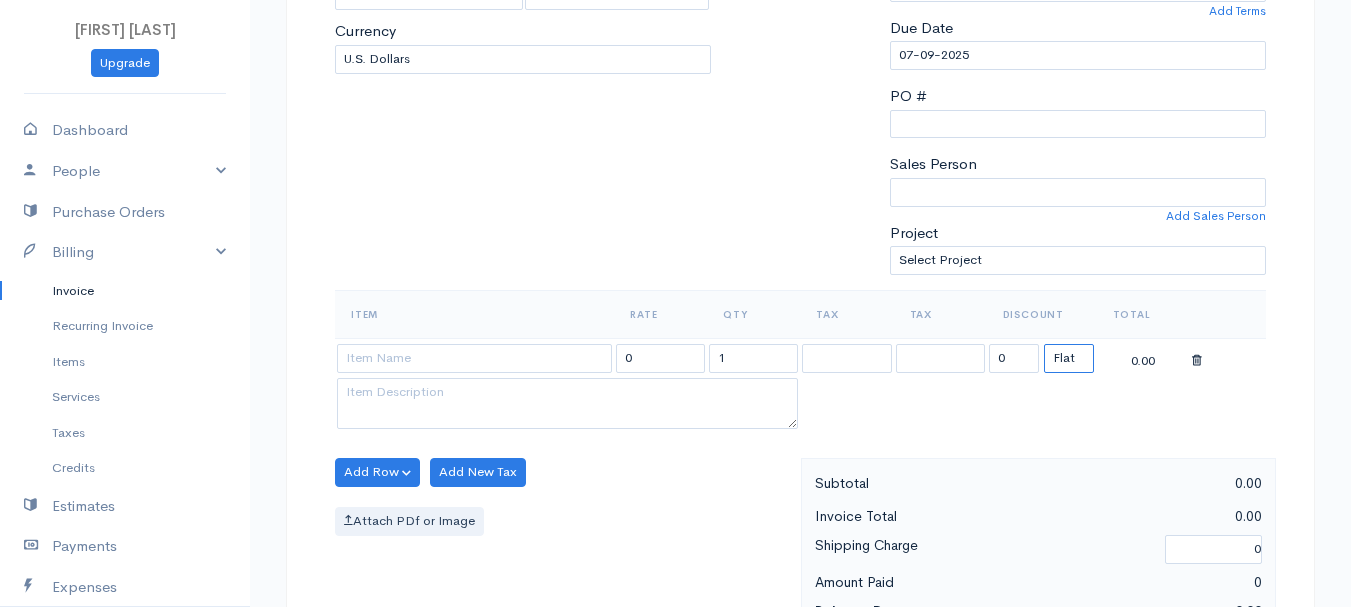 click on "(%) Flat" at bounding box center (1069, 358) 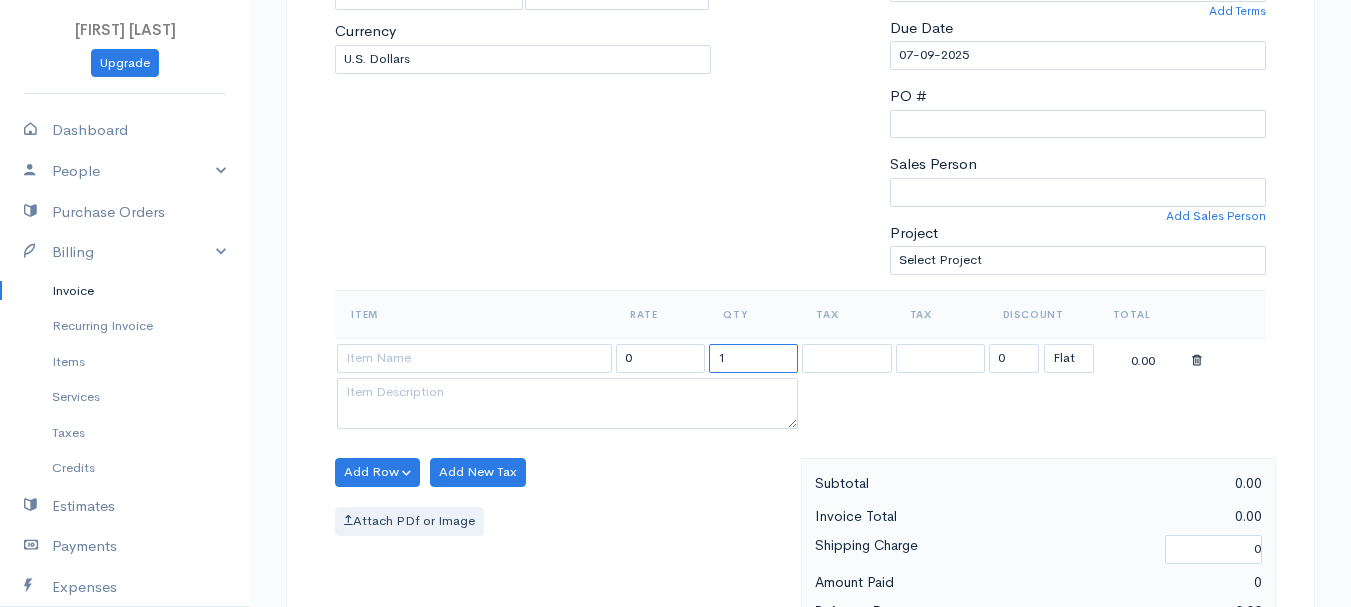 click on "1" at bounding box center (753, 358) 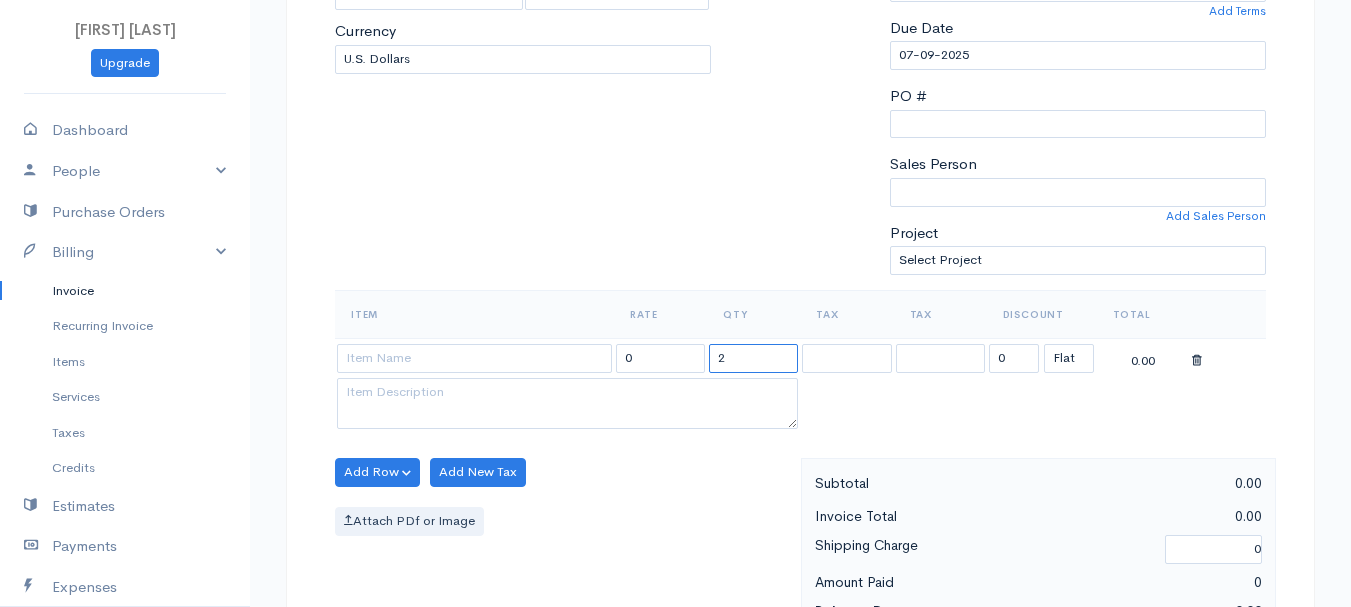 type on "2" 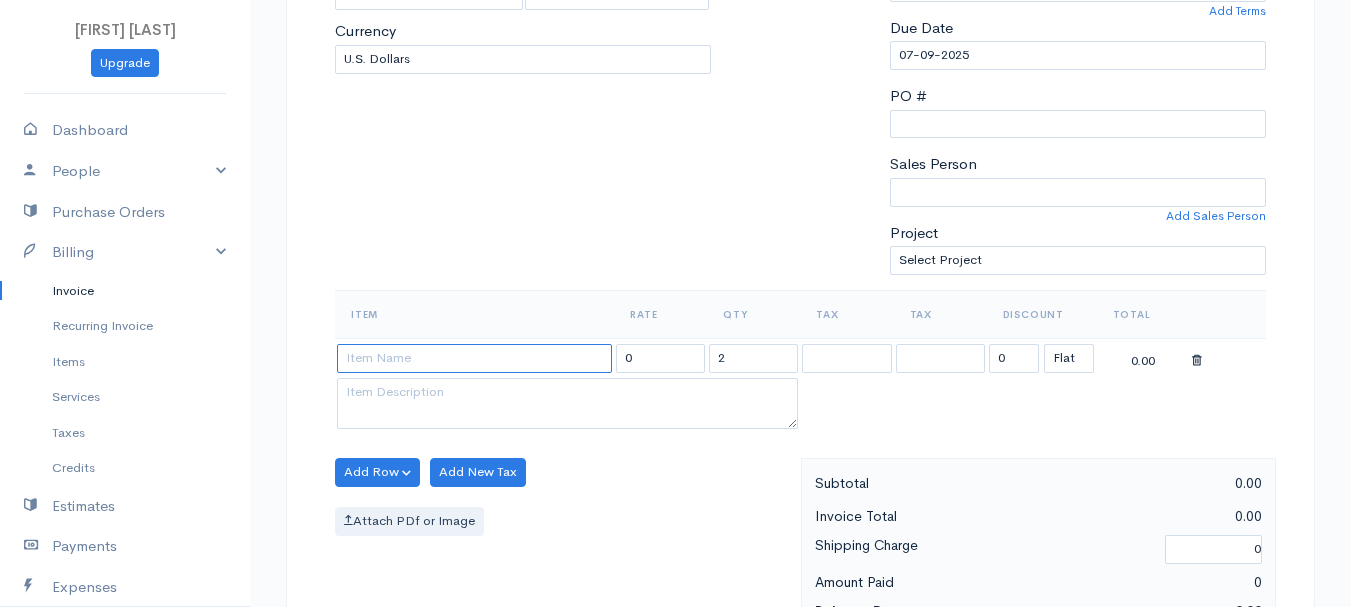 click at bounding box center (474, 358) 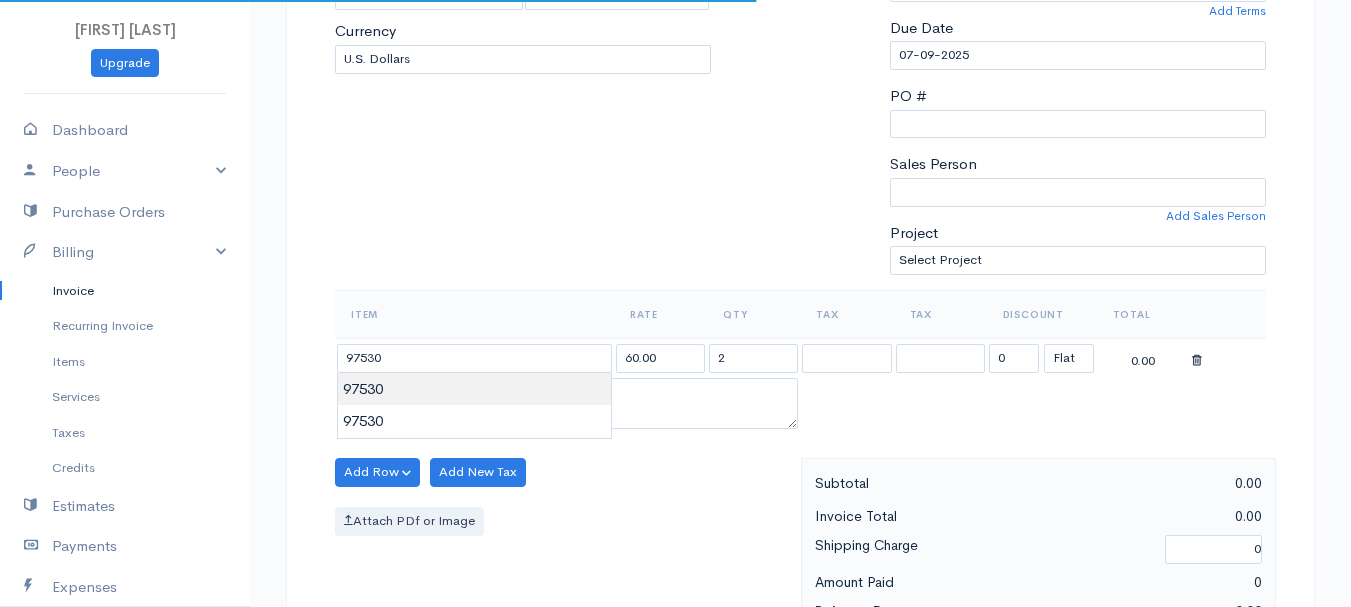 click on "[FIRST] [LAST]
Upgrade
Dashboard
People
Clients
Vendors
Staff Users
Purchase Orders
Billing
Invoice
Recurring Invoice
Items
Services
Taxes
Credits
Estimates
Payments
Expenses
Track Time
Projects
Reports
Settings
My Organizations
Logout
Help
@CloudBooksApp 2022
Invoice
New Invoice
DRAFT To[LAST], [FIRST]    [NUMBER] [NUMBER] [STREET] [CITY] [STATE] [POSTAL_CODE] [Choose Country] [COUNTRY] [COUNTRY] [COUNTRY] [COUNTRY] [COUNTRY] [COUNTRY] [COUNTRY] [COUNTRY] [COUNTRY] [COUNTRY] [COUNTRY] [COUNTRY] [COUNTRY]" at bounding box center (675, 464) 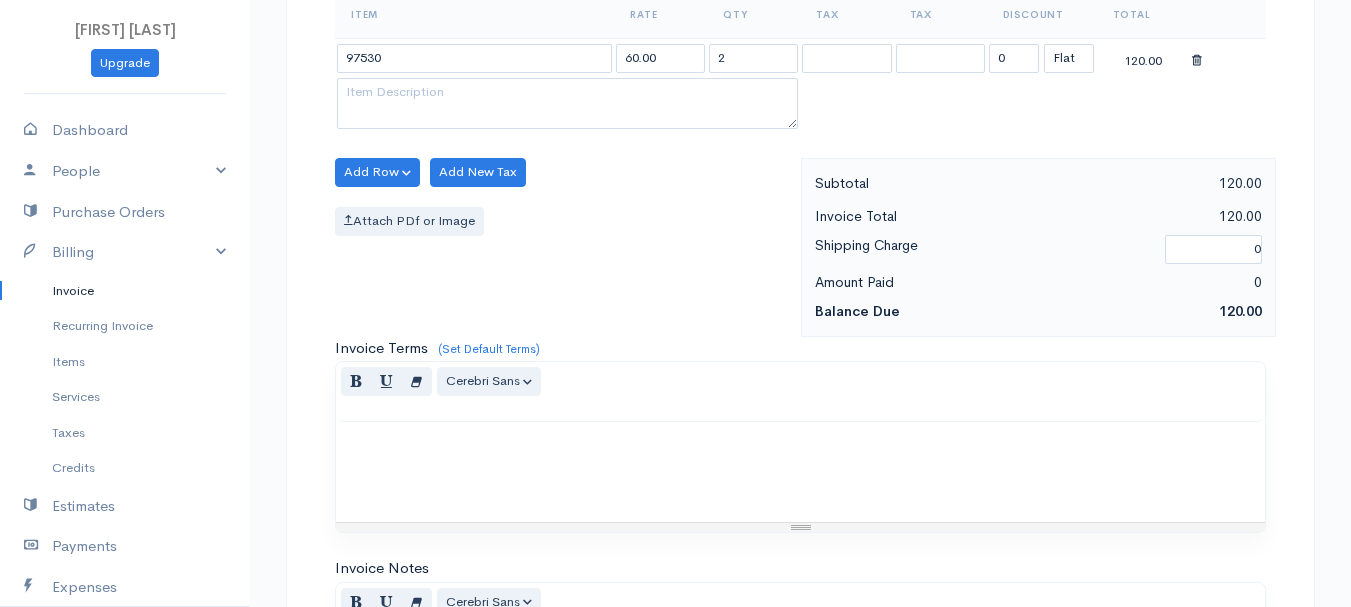 scroll, scrollTop: 1122, scrollLeft: 0, axis: vertical 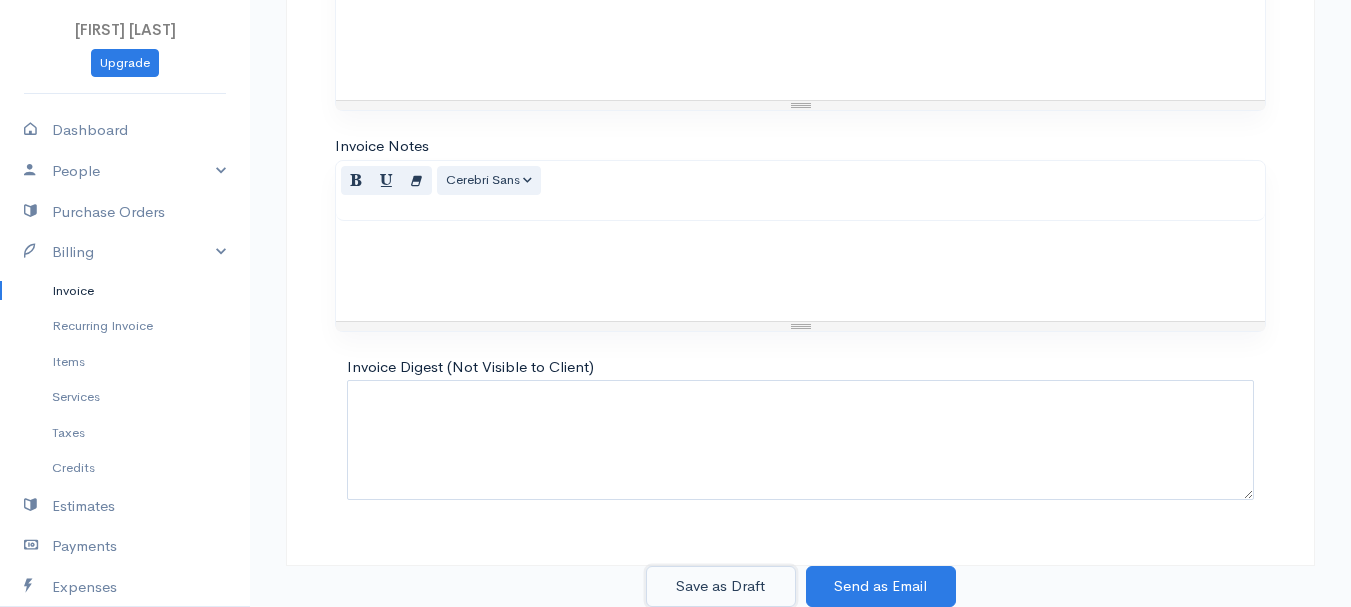 click on "Save as Draft" at bounding box center (721, 586) 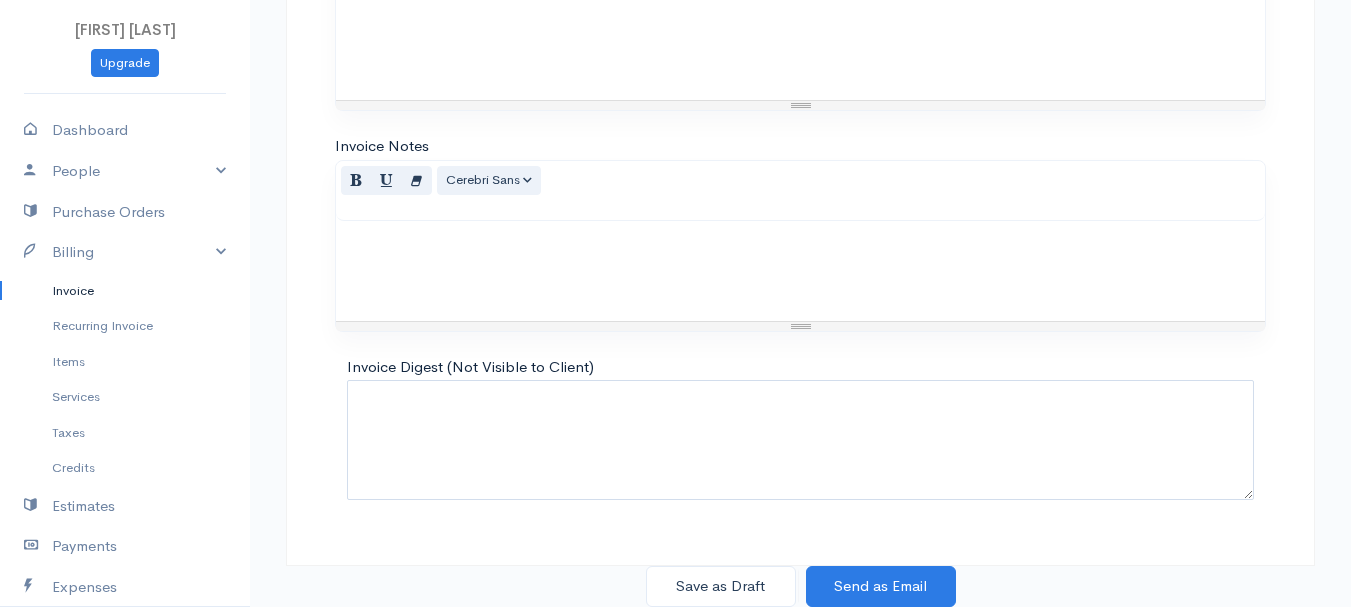 scroll, scrollTop: 0, scrollLeft: 0, axis: both 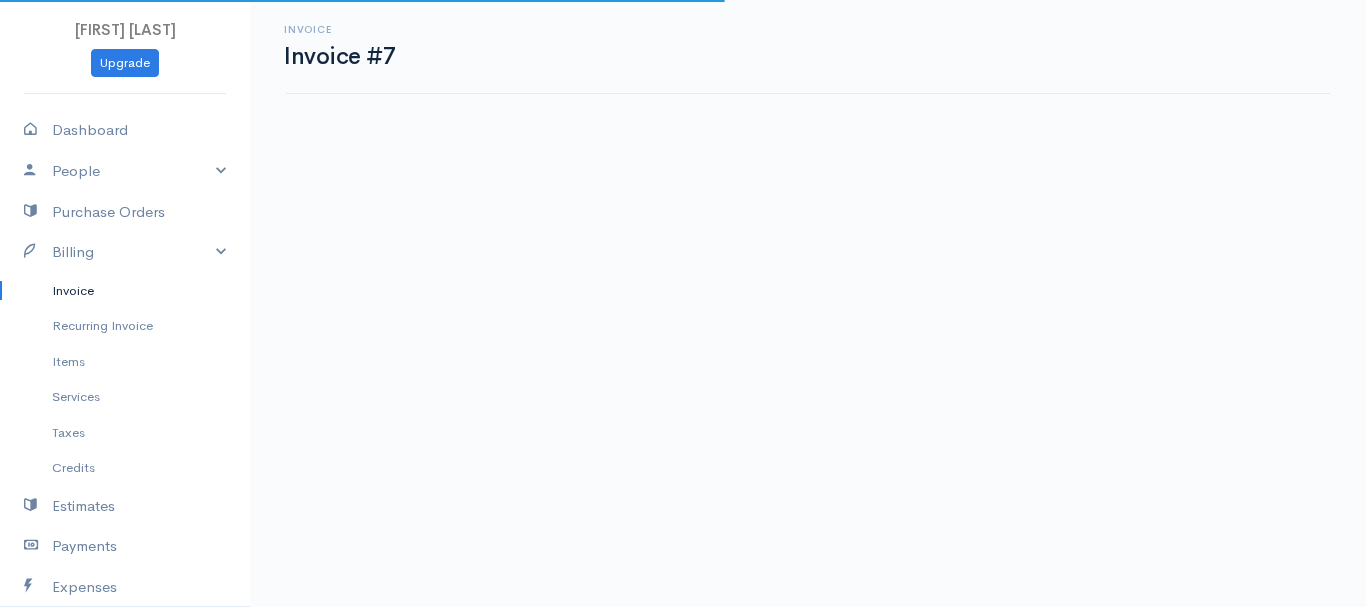 click on "Invoice" at bounding box center (125, 291) 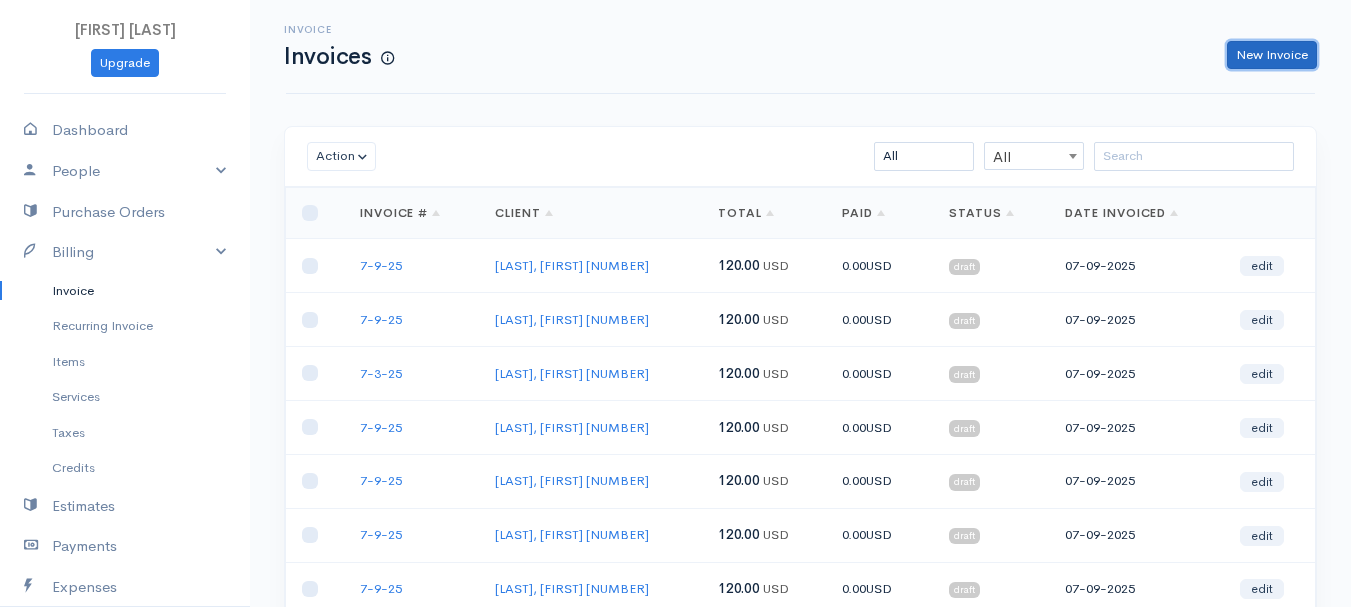 click on "New Invoice" at bounding box center (1272, 55) 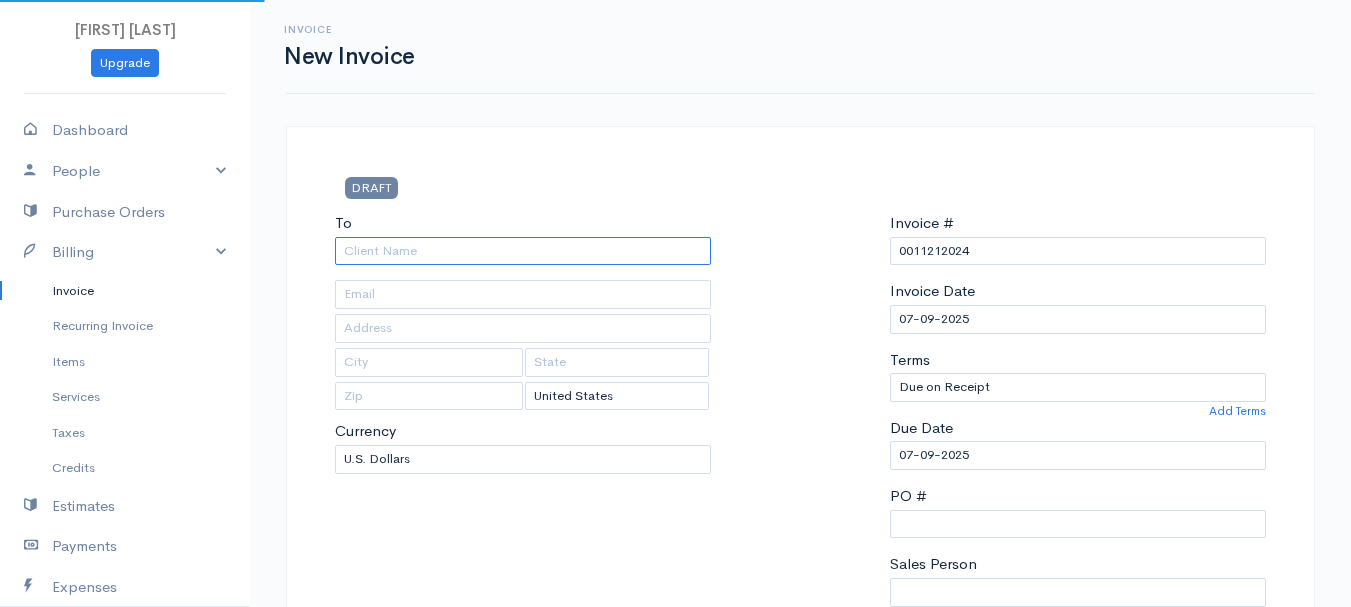 click on "To" at bounding box center [523, 251] 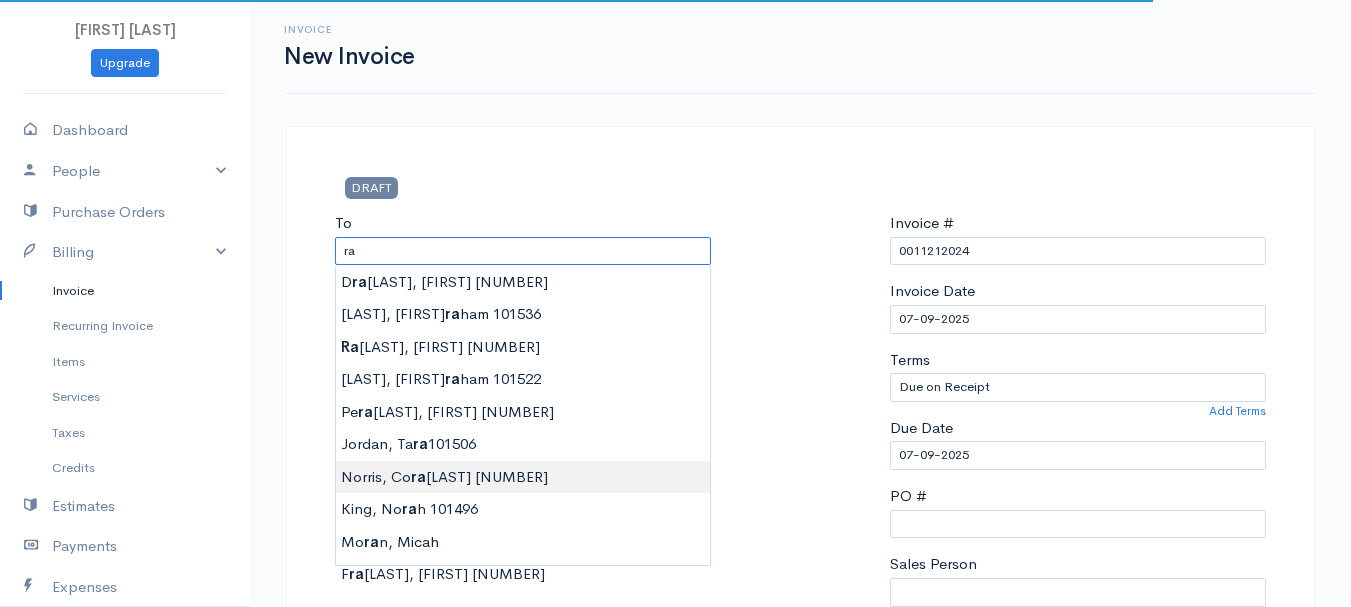 type on "[LAST], [FIRST] [LAST]         [NUMBER]" 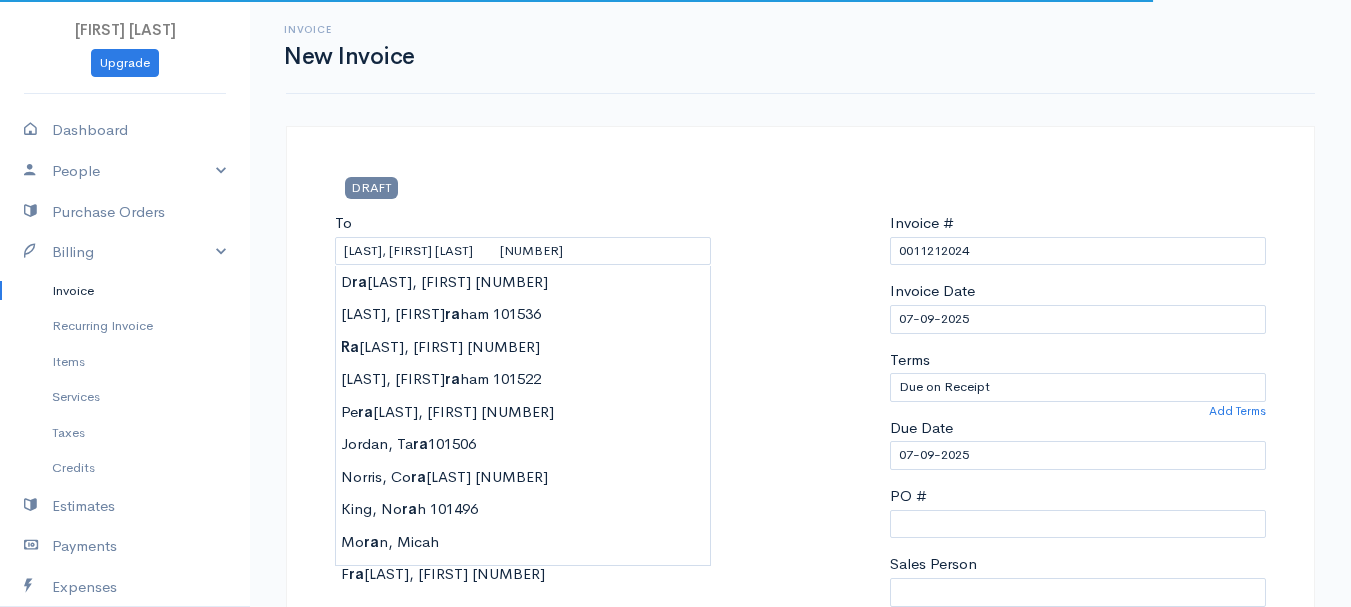 click on "[FIRST] [LAST]
Upgrade
Dashboard
People
Clients
Vendors
Staff Users
Purchase Orders
Billing
Invoice
Recurring Invoice
Items
Services
Taxes
Credits
Estimates
Payments
Expenses
Track Time
Projects
Reports
Settings
My Organizations
Logout
Help
@CloudBooksApp 2022
Invoice
New Invoice
DRAFT To [LAST], [FIRST]         [NUMBER] [Choose Country] United States Canada United Kingdom Afghanistan Albania Algeria American Samoa Andorra Anguilla Angola Antarctica Argentina Aruba" at bounding box center [675, 864] 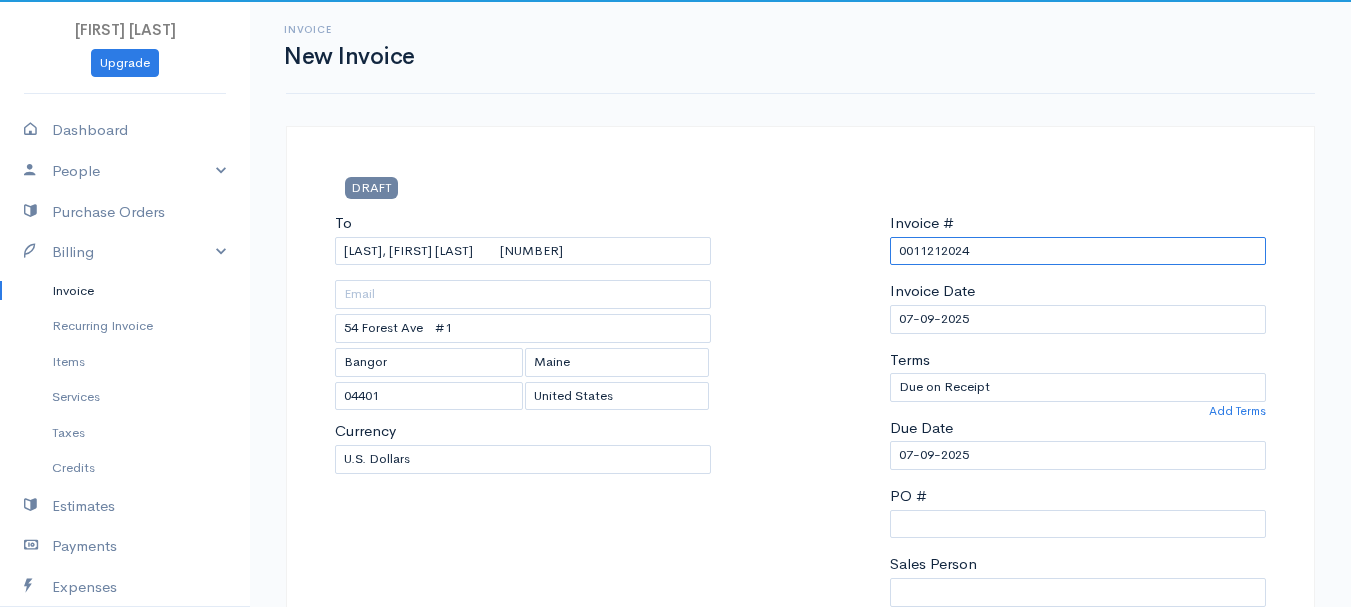 click on "0011212024" at bounding box center [1078, 251] 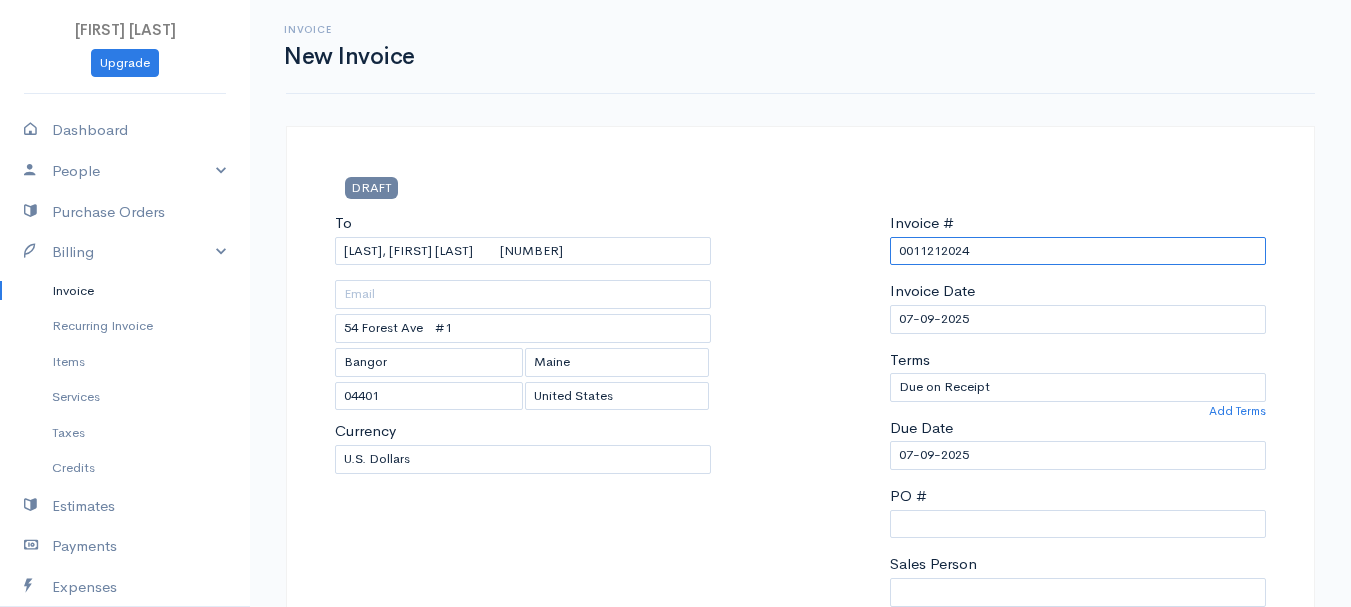 click on "0011212024" at bounding box center [1078, 251] 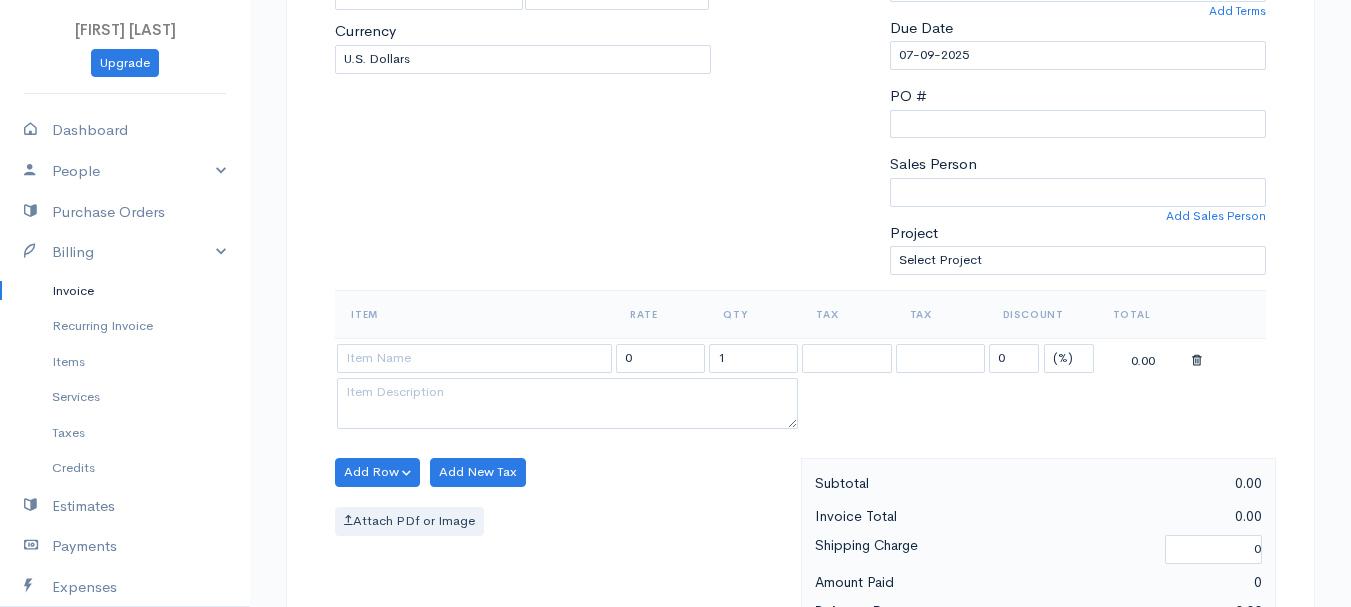 scroll, scrollTop: 500, scrollLeft: 0, axis: vertical 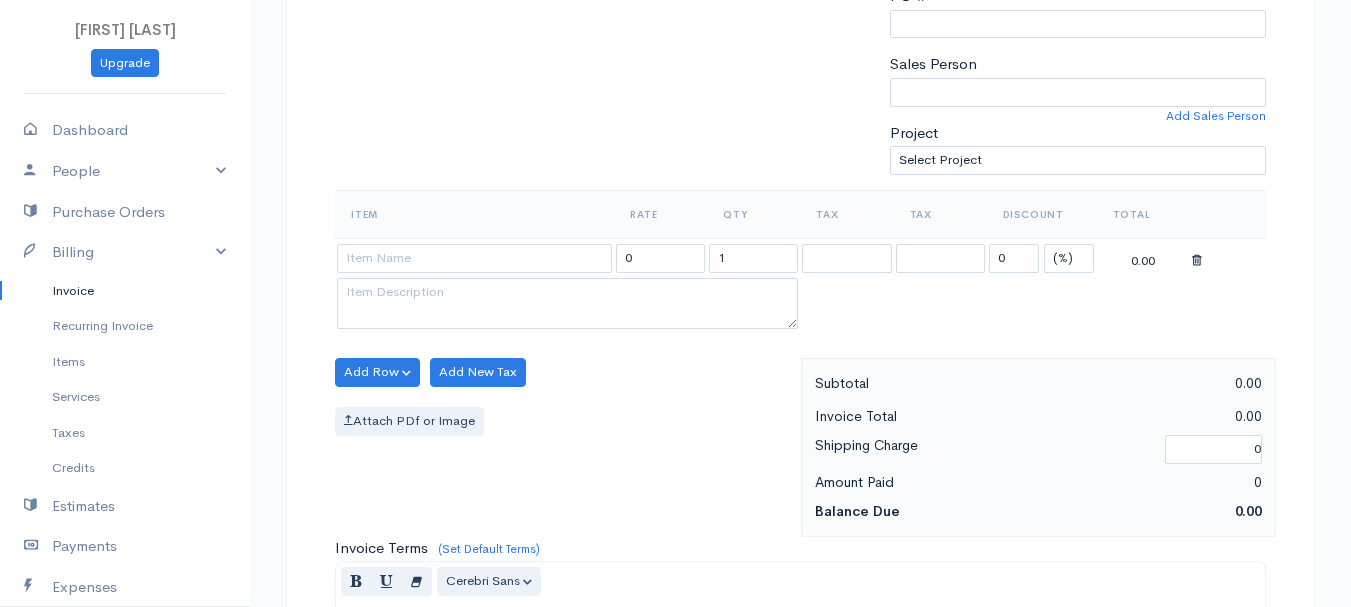 type on "7-9-25" 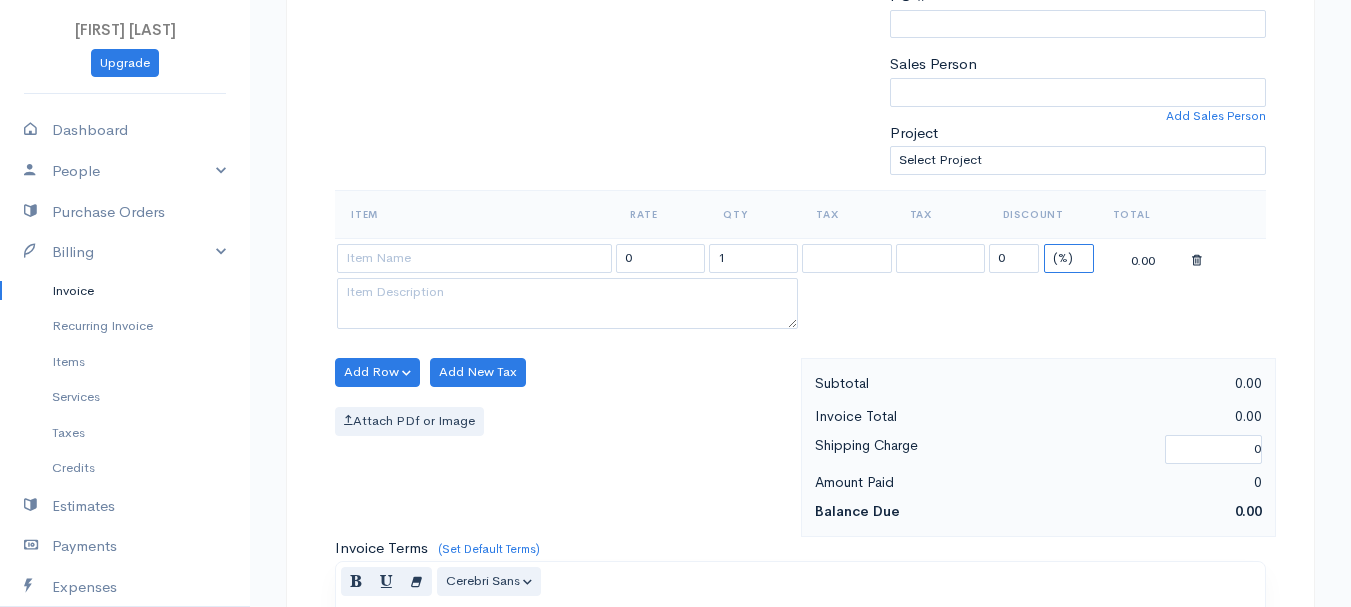 click on "(%) Flat" at bounding box center (1069, 258) 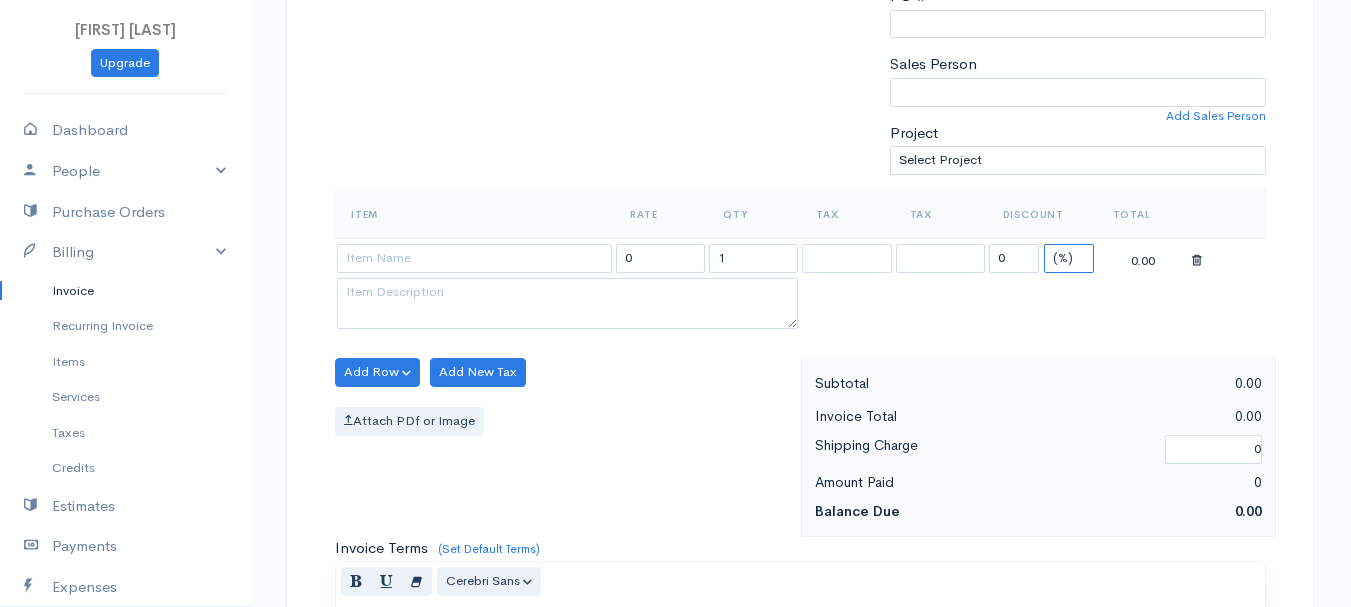 select on "2" 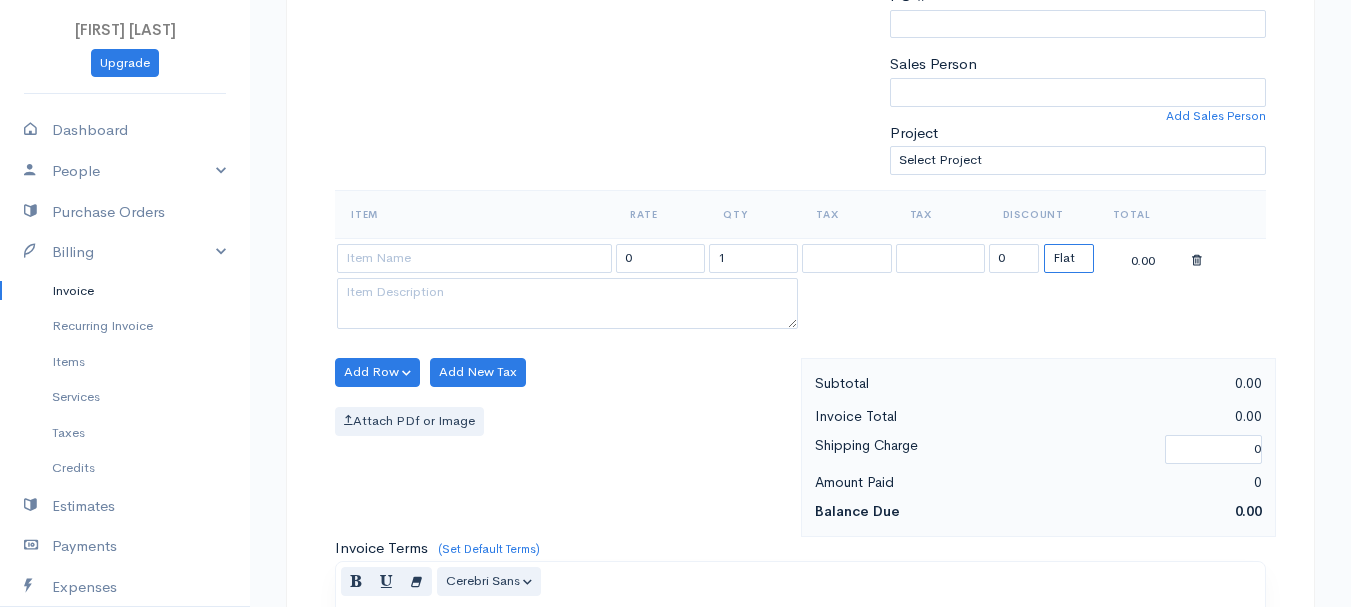 click on "(%) Flat" at bounding box center [1069, 258] 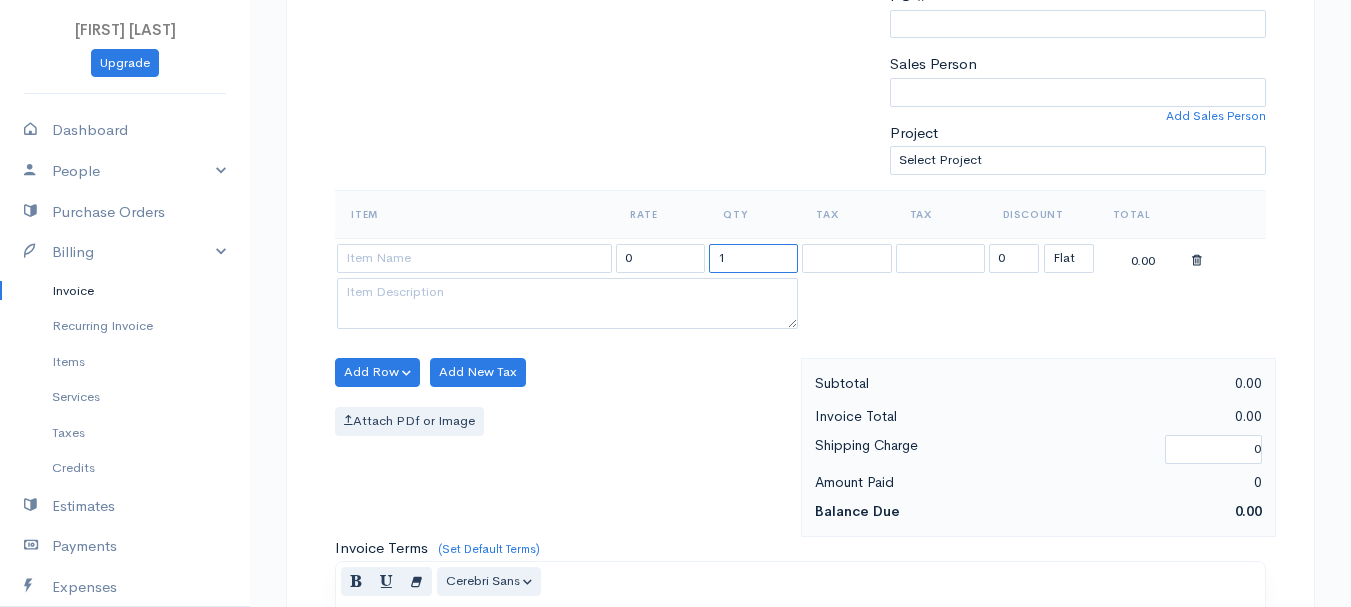 click on "1" at bounding box center [753, 258] 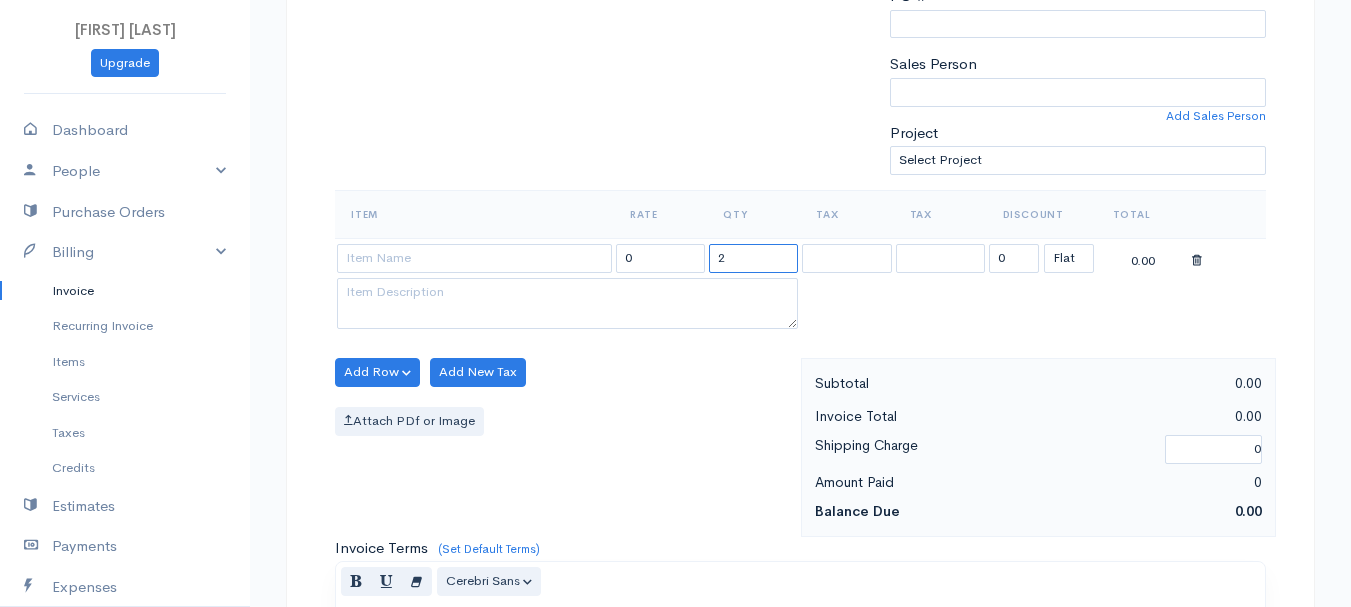 type on "2" 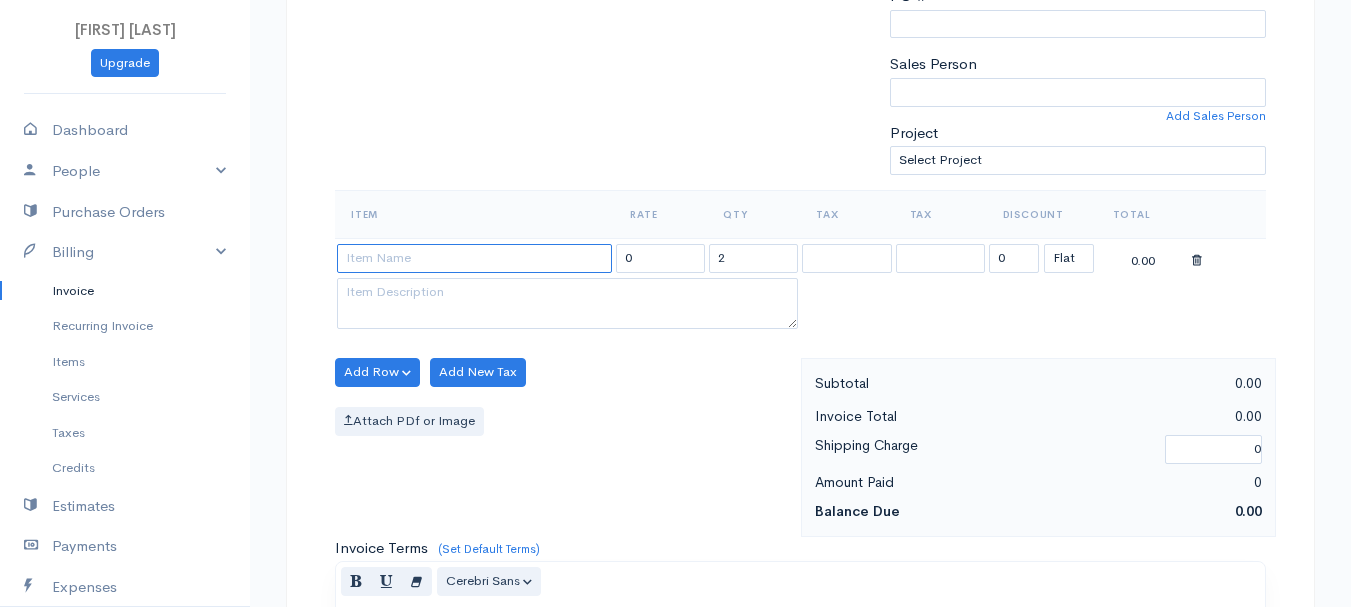 click at bounding box center (474, 258) 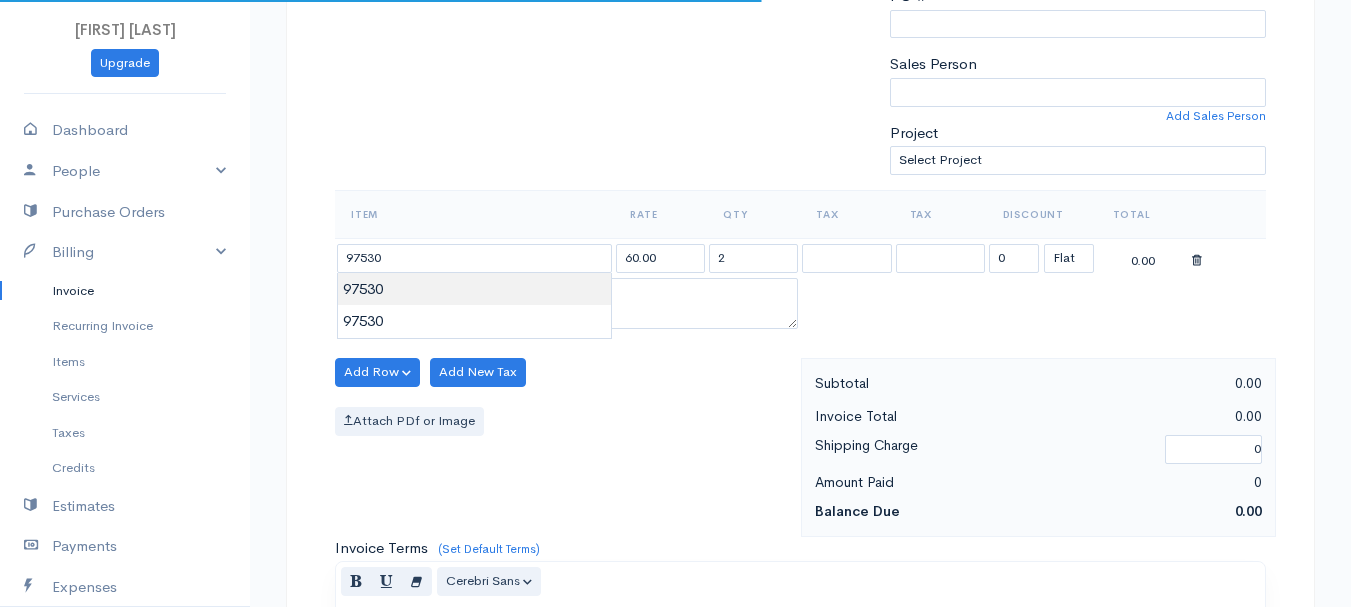 click on "[FIRST] [LAST]
Upgrade
Dashboard
People
Clients
Vendors
Staff Users
Purchase Orders
Billing
Invoice
Recurring Invoice
Items
Services
Taxes
Credits
Estimates
Payments
Expenses
Track Time
Projects
Reports
Settings
My Organizations
Logout
Help
@CloudBooksApp 2022
Invoice
New Invoice
DRAFT To [LAST], [FIRST]         [NUMBER] [NUMBER] [STREET]    #[NUMBER] [CITY] [STATE] [POSTAL_CODE] [Choose Country] [COUNTRY] [COUNTRY] [COUNTRY] [COUNTRY] [COUNTRY] [COUNTRY] [COUNTRY] [COUNTRY] [COUNTRY] [COUNTRY] [COUNTRY] [COUNTRY] [COUNTRY]" at bounding box center [675, 364] 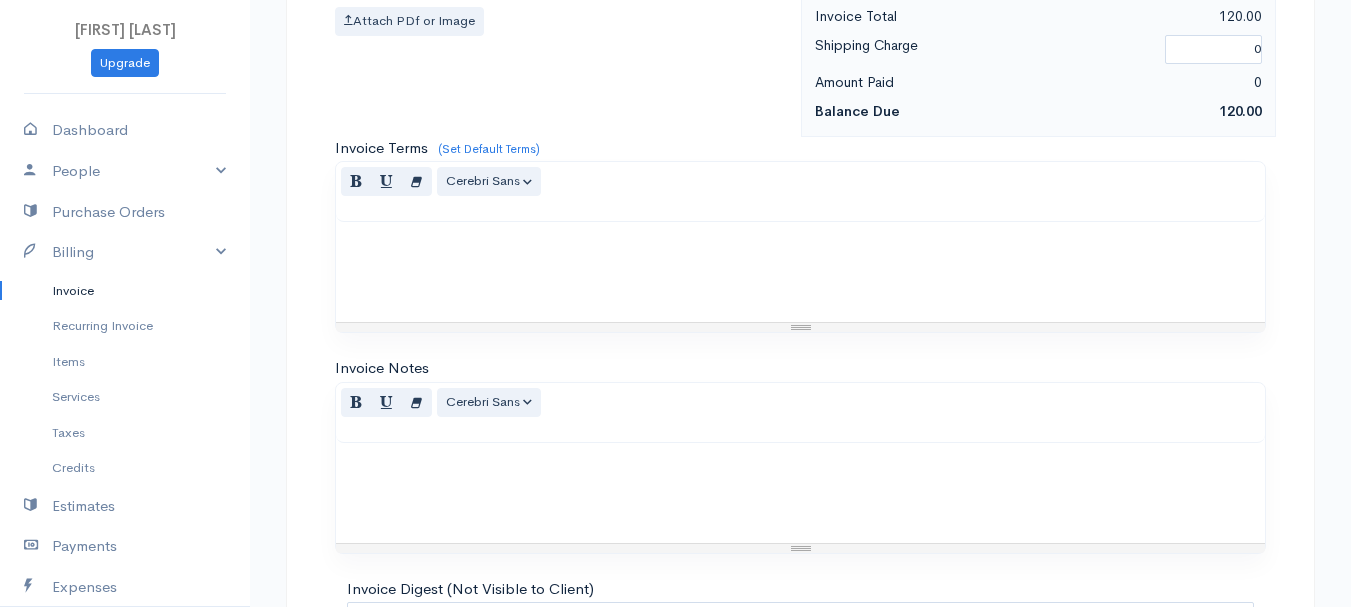 scroll, scrollTop: 1122, scrollLeft: 0, axis: vertical 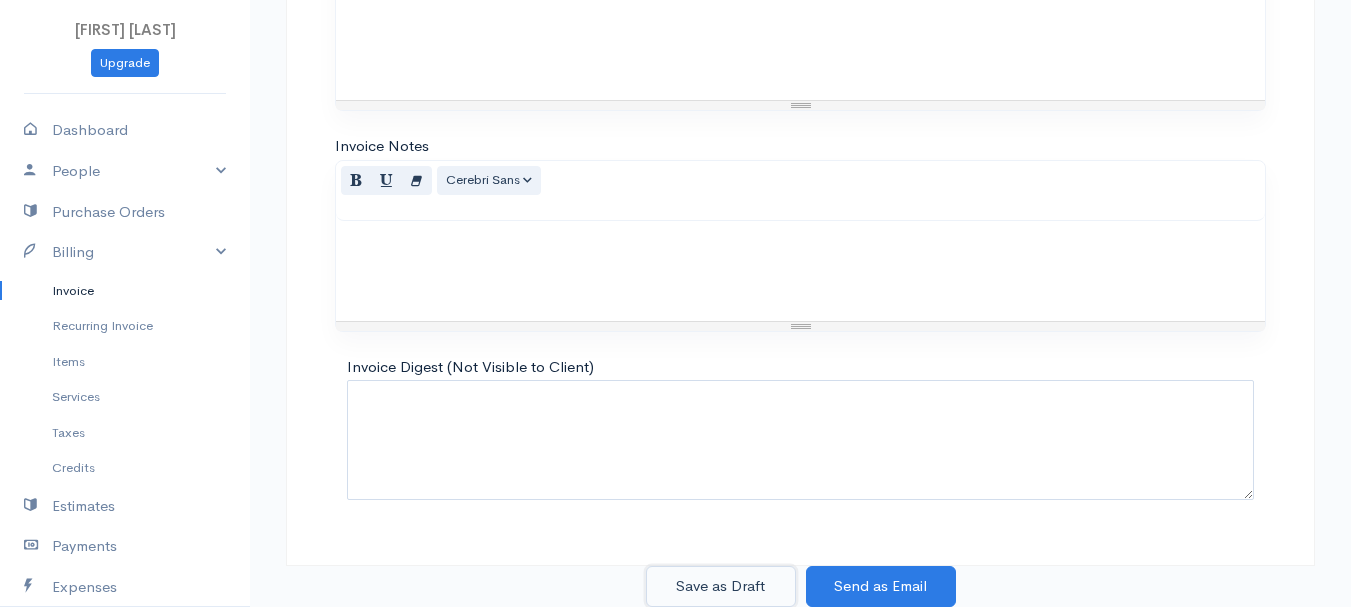 click on "Save as Draft" at bounding box center [721, 586] 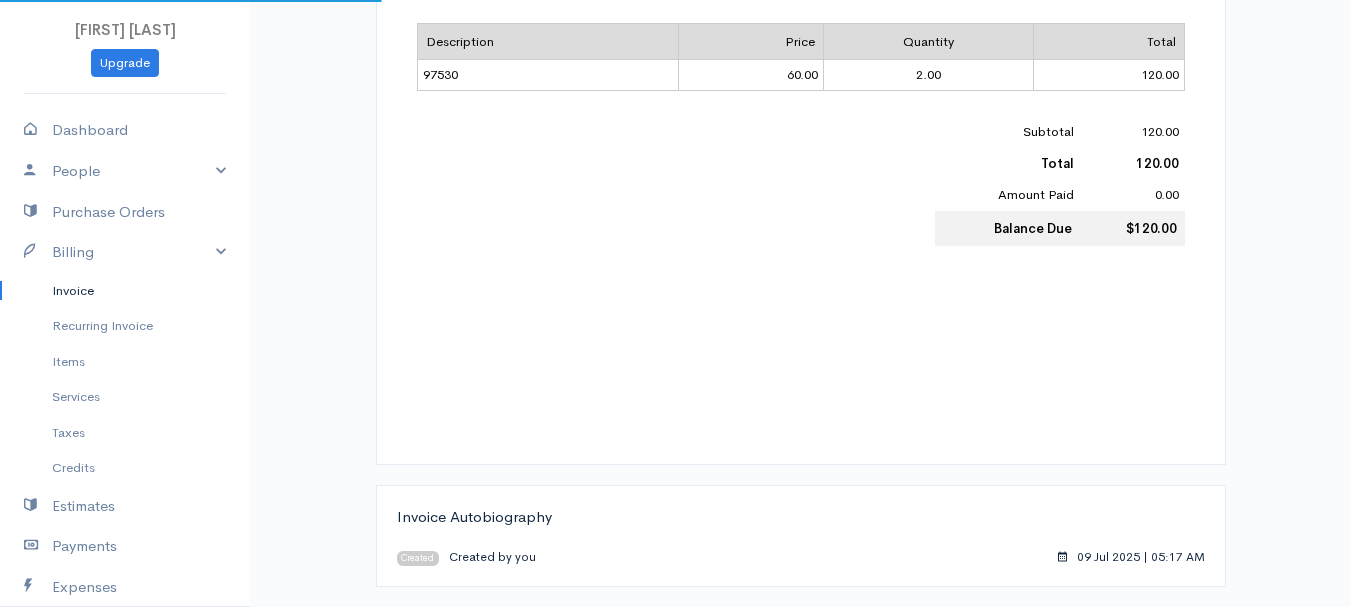 scroll, scrollTop: 0, scrollLeft: 0, axis: both 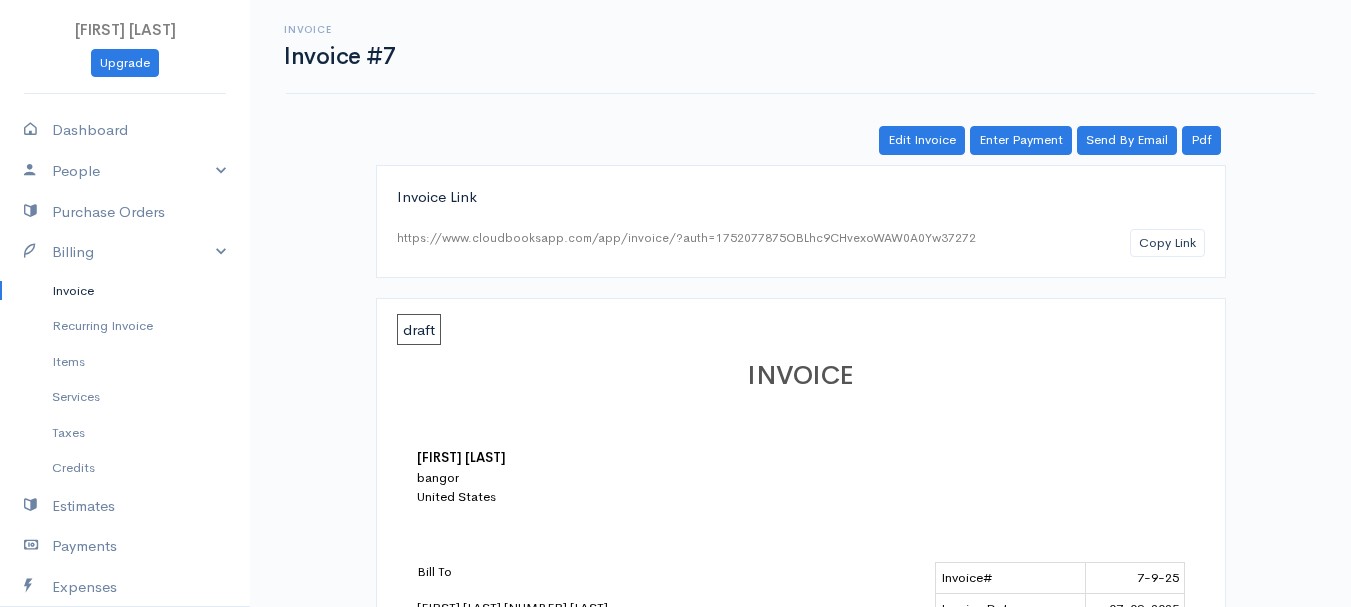 click on "Invoice" at bounding box center [125, 291] 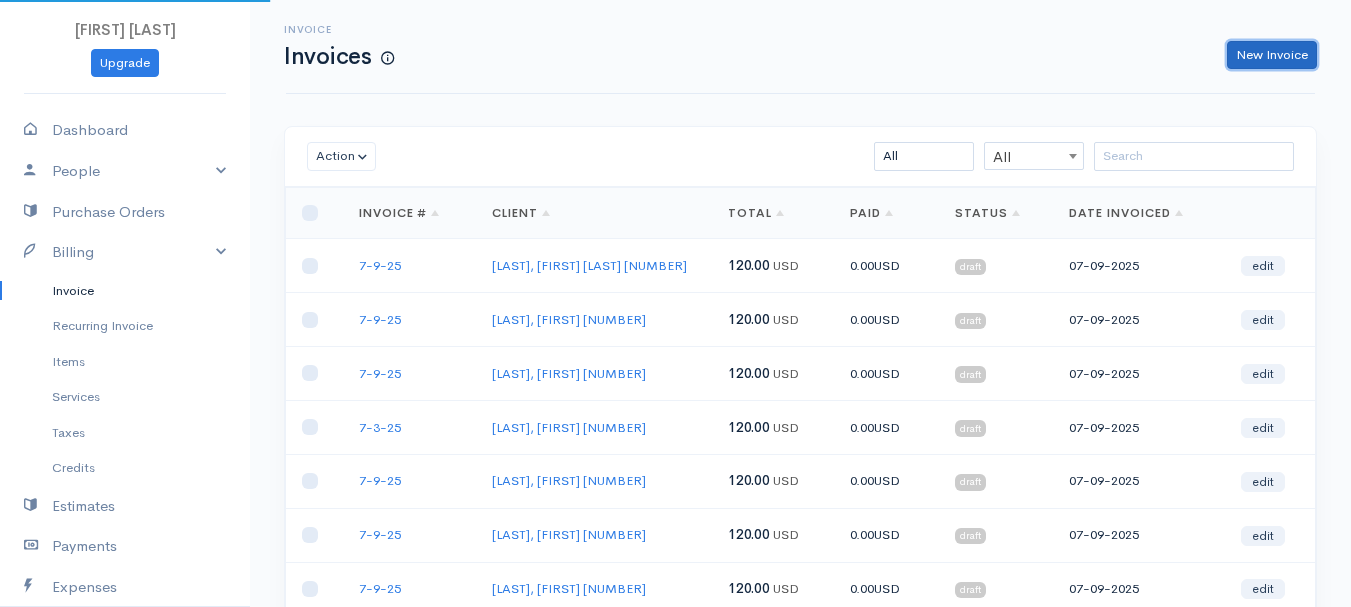 click on "New Invoice" at bounding box center (1272, 55) 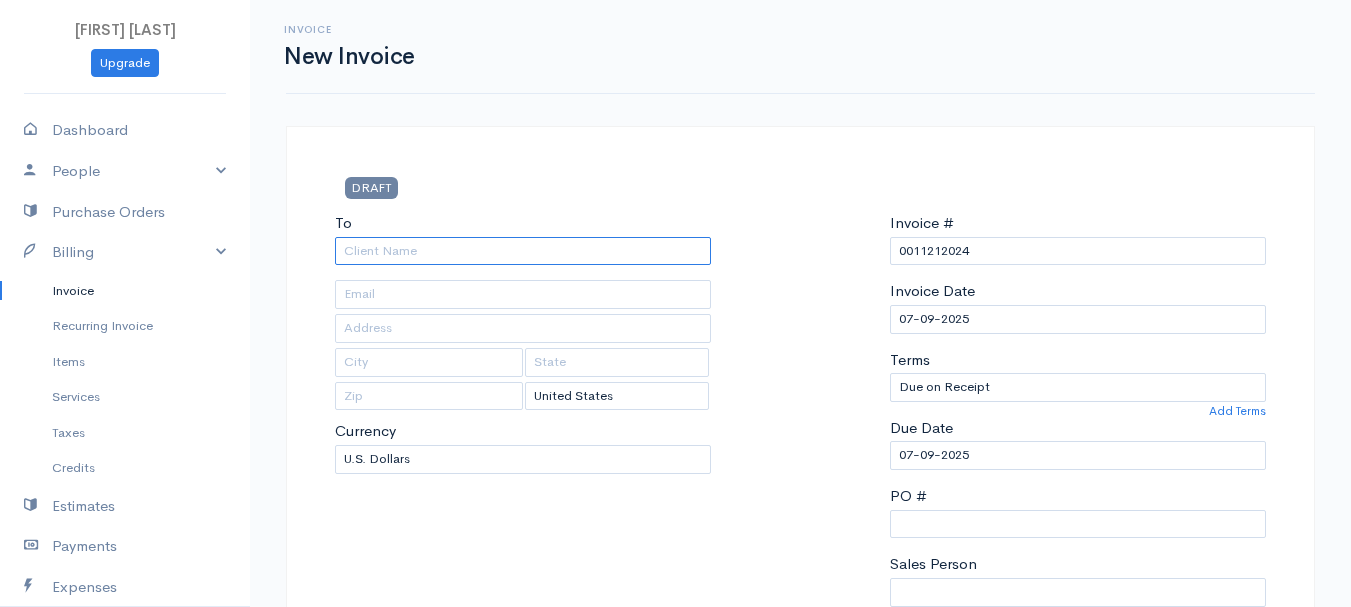 click on "To" at bounding box center (523, 251) 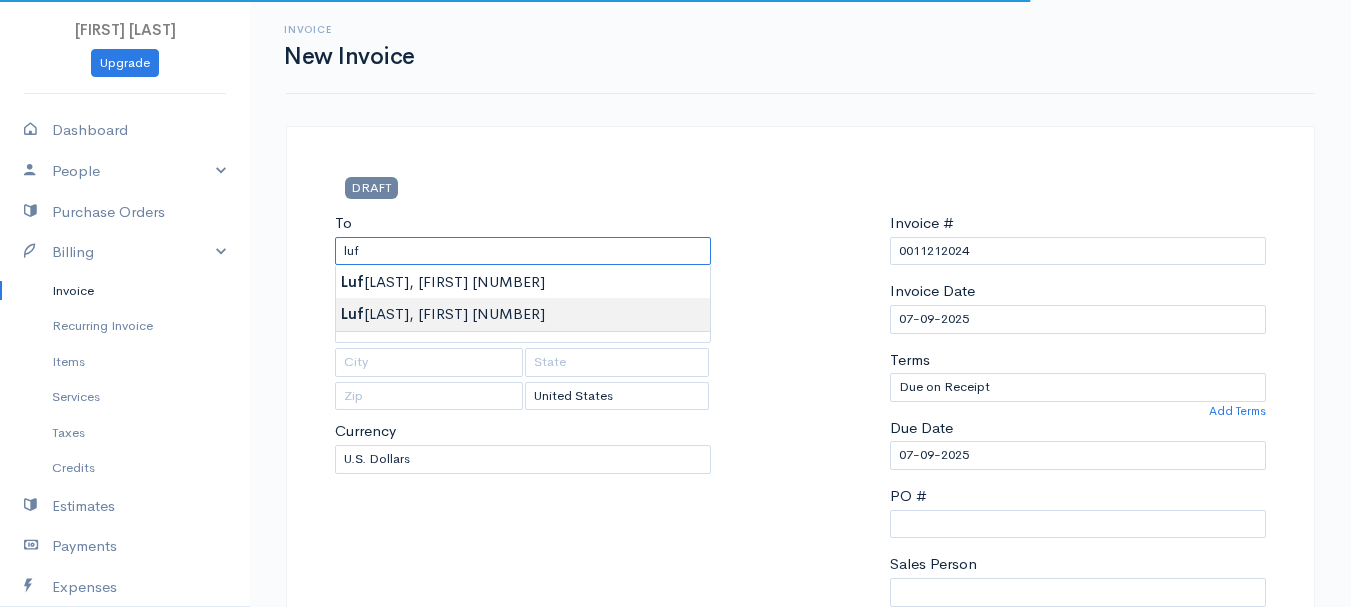 type on "[LAST], [FIRST]        [NUMBER]" 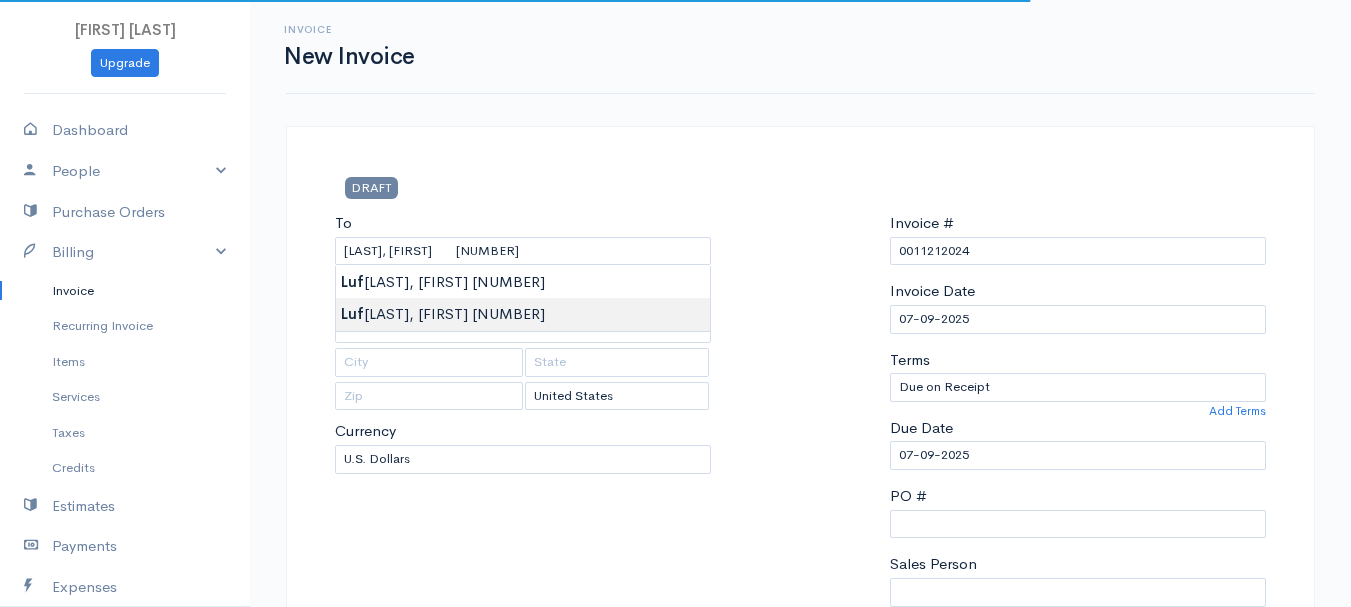 click on "[FIRST] [LAST]
Upgrade
Dashboard
People
Clients
Vendors
Staff Users
Purchase Orders
Billing
Invoice
Recurring Invoice
Items
Services
Taxes
Credits
Estimates
Payments
Expenses
Track Time
Projects
Reports
Settings
My Organizations
Logout
Help
@CloudBooksApp 2022
Invoice
New Invoice
DRAFT To [LAST], [FIRST]        [NUMBER] [Choose Country] [COUNTRY] [COUNTRY] [COUNTRY] [COUNTRY] [COUNTRY] [COUNTRY] [COUNTRY] [COUNTRY] [COUNTRY] [COUNTRY] [COUNTRY] [COUNTRY] [COUNTRY] [COUNTRY] [COUNTRY] [COUNTRY] [COUNTRY] [COUNTRY] [COUNTRY] [COUNTRY] [COUNTRY] [COUNTRY] [COUNTRY]" at bounding box center [675, 864] 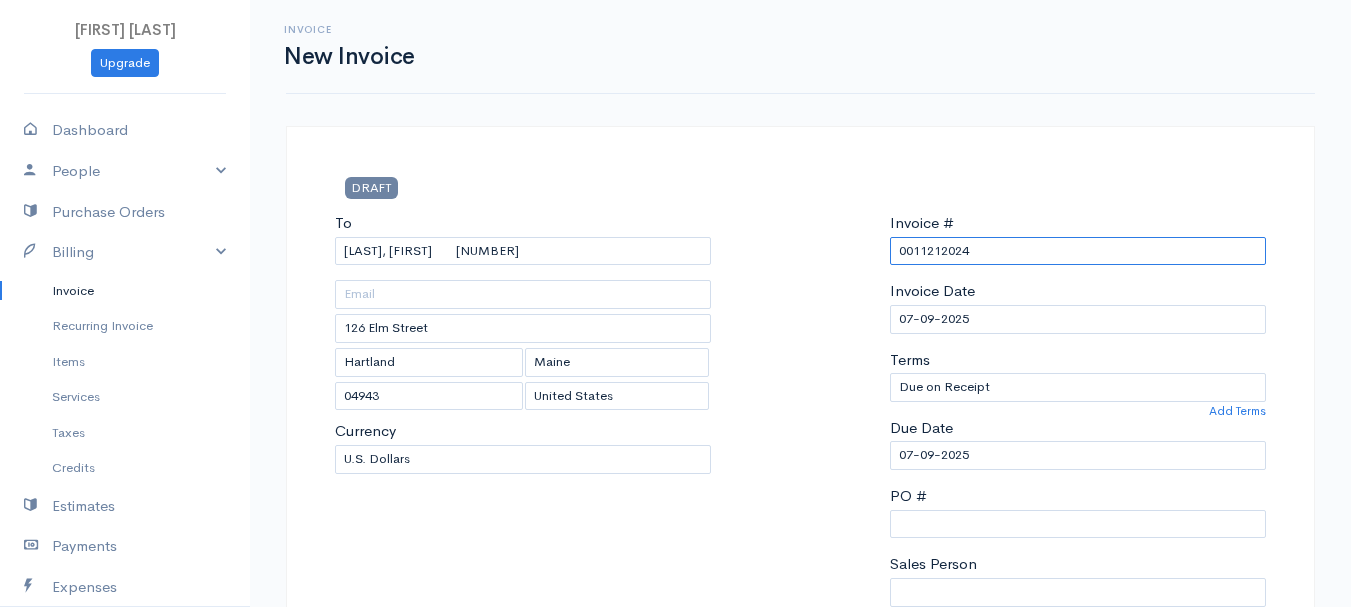 click on "0011212024" at bounding box center [1078, 251] 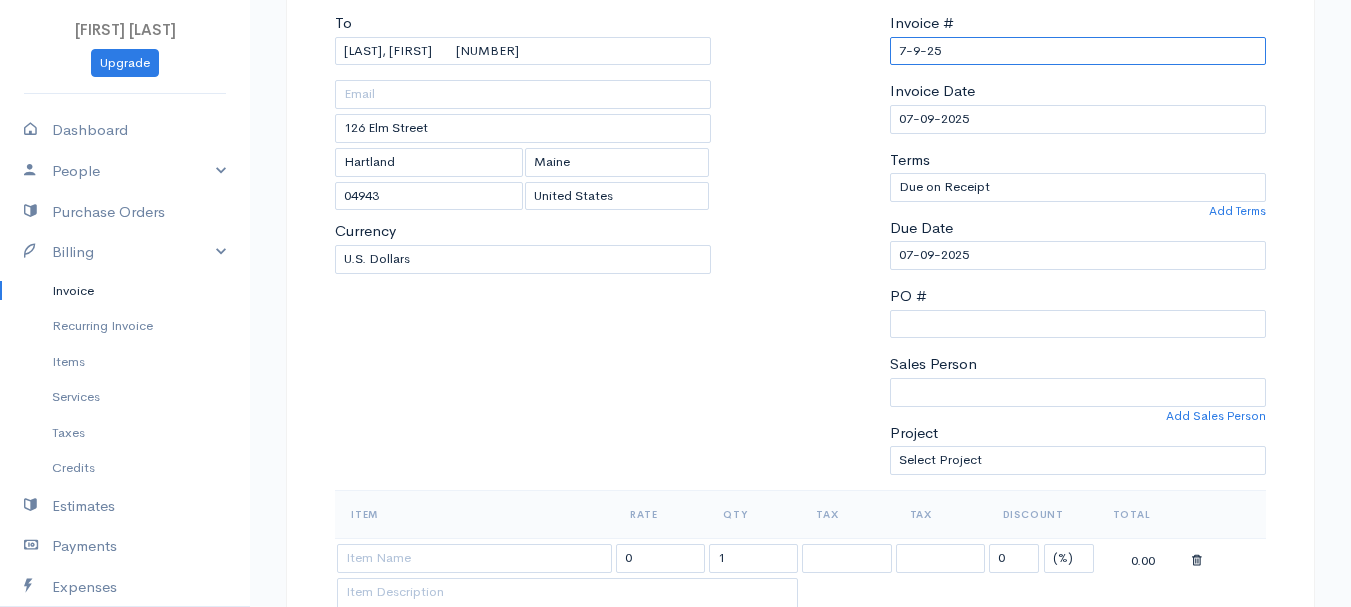 scroll, scrollTop: 300, scrollLeft: 0, axis: vertical 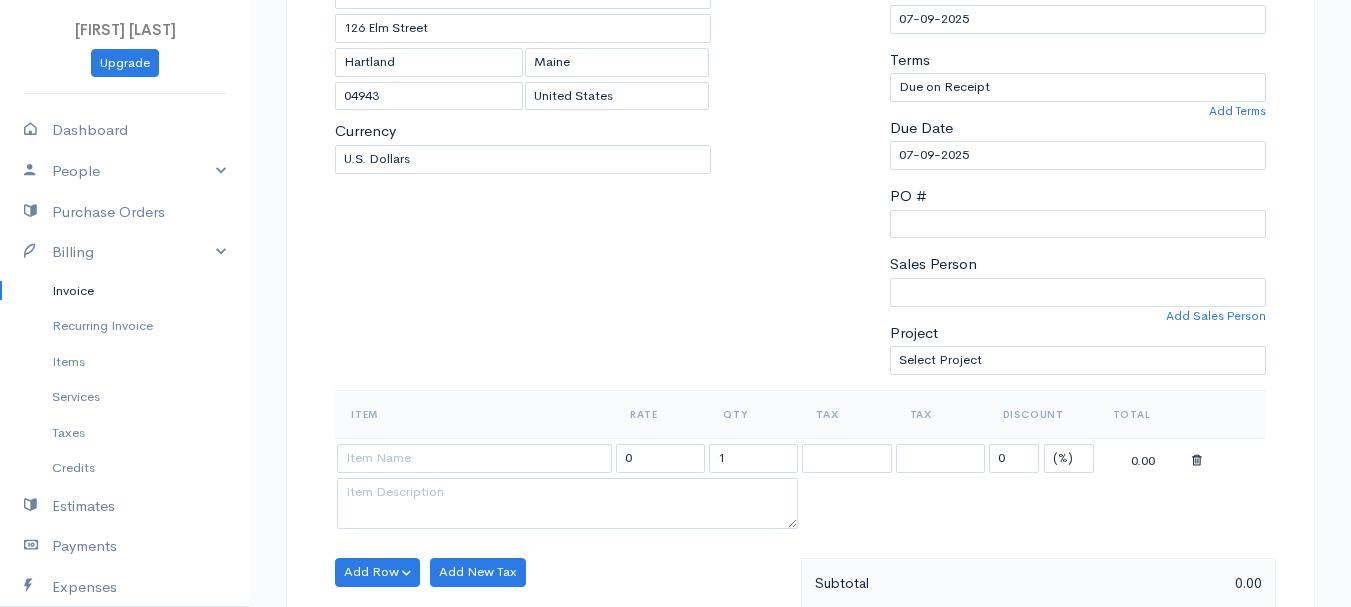type on "7-9-25" 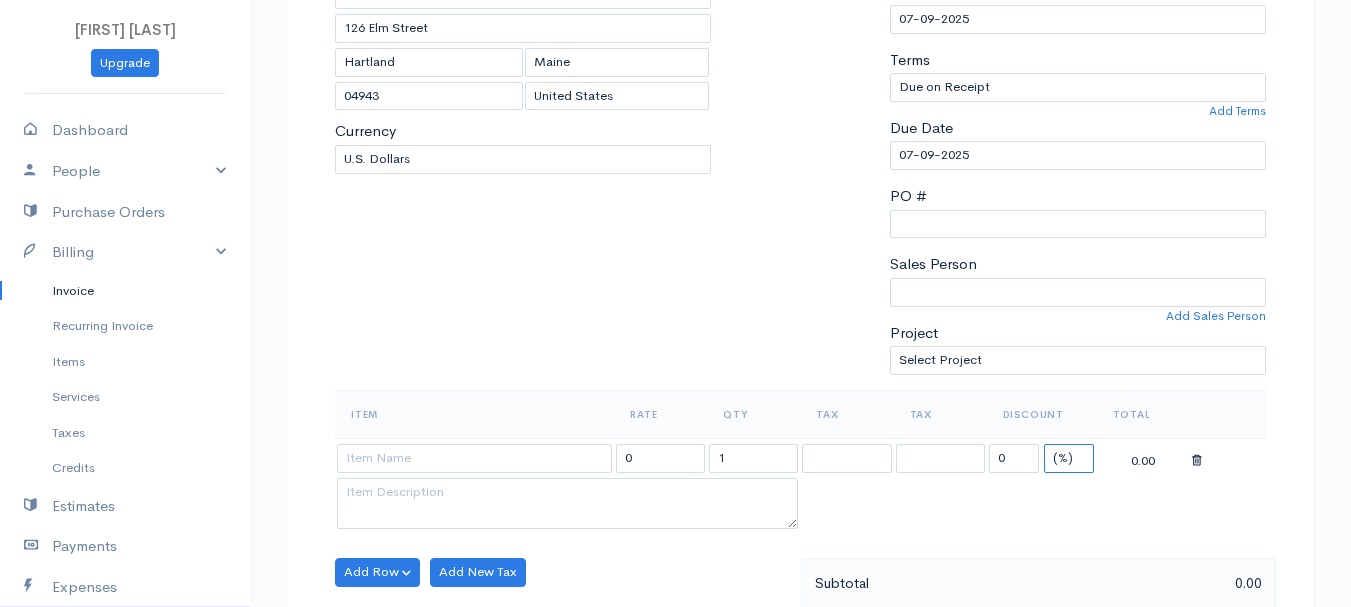 click on "(%) Flat" at bounding box center [1069, 458] 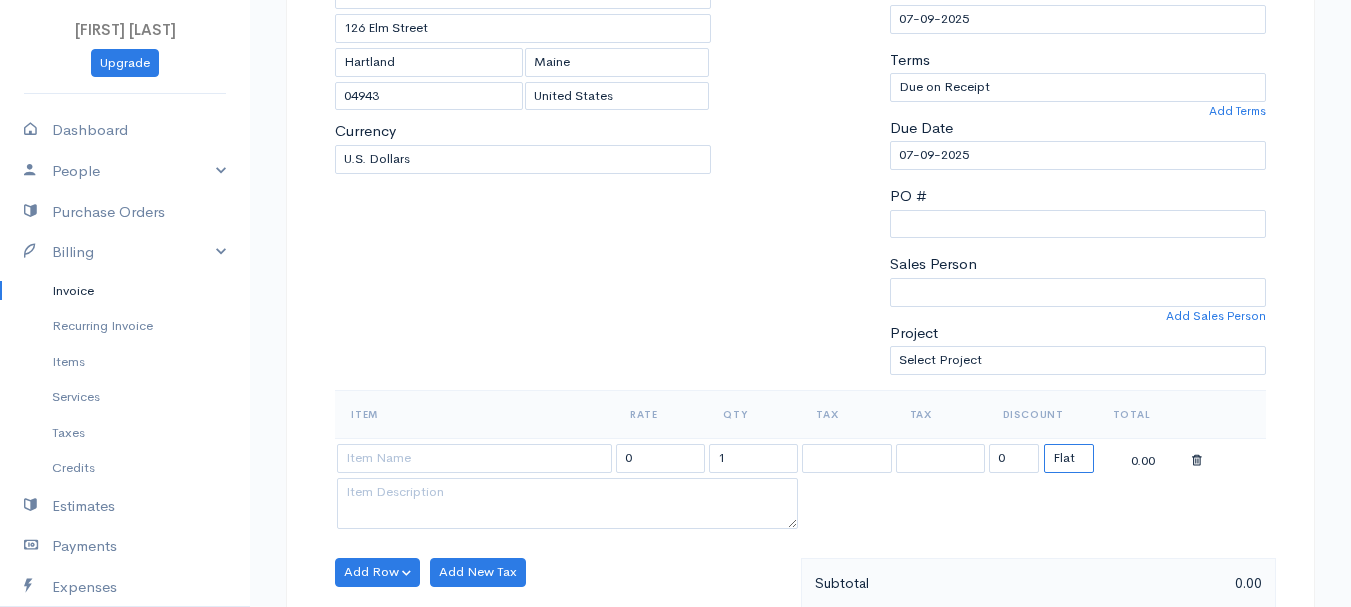 click on "(%) Flat" at bounding box center (1069, 458) 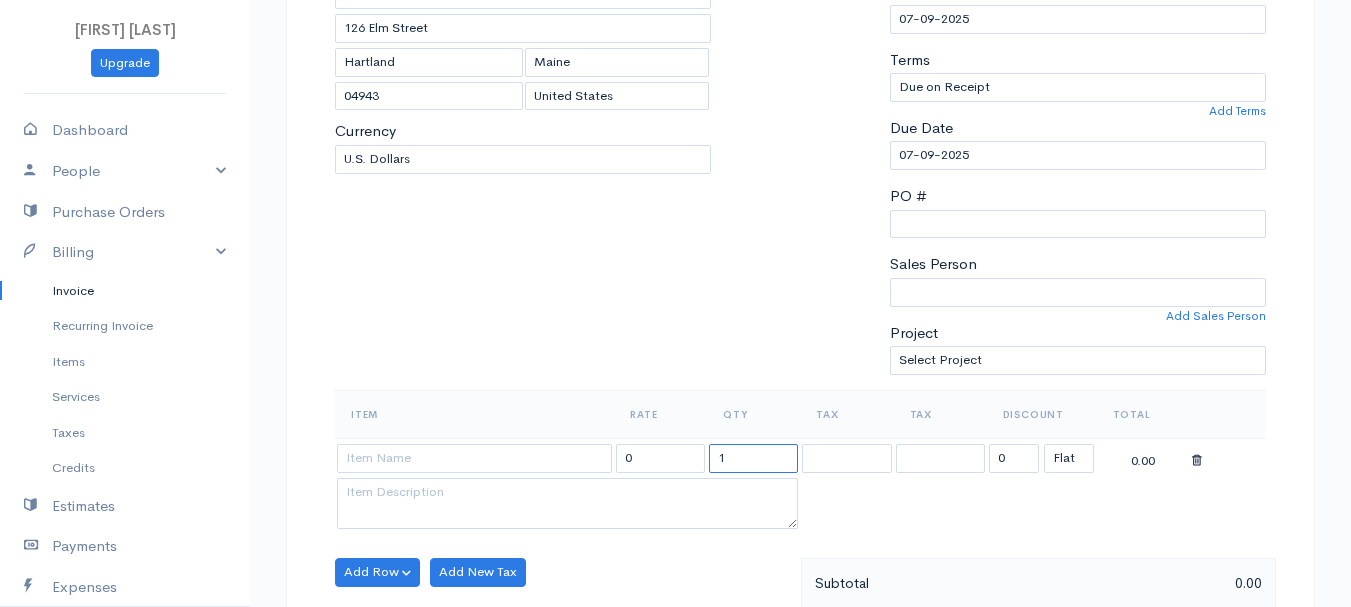click on "1" at bounding box center [753, 458] 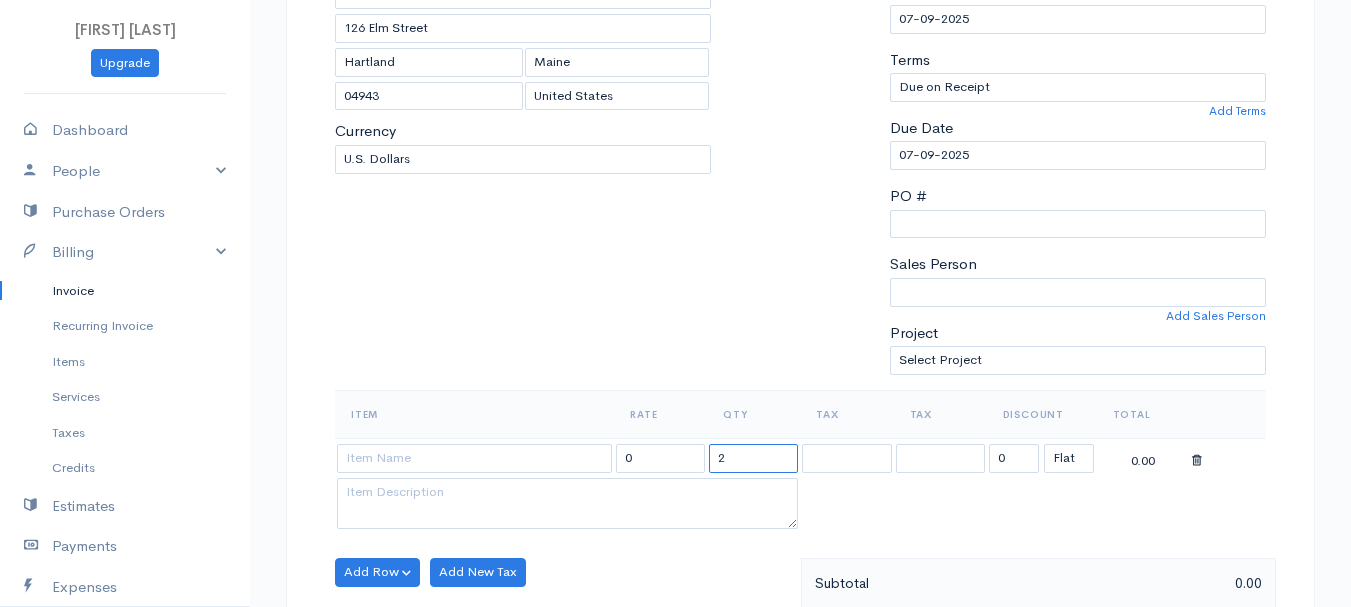 type on "2" 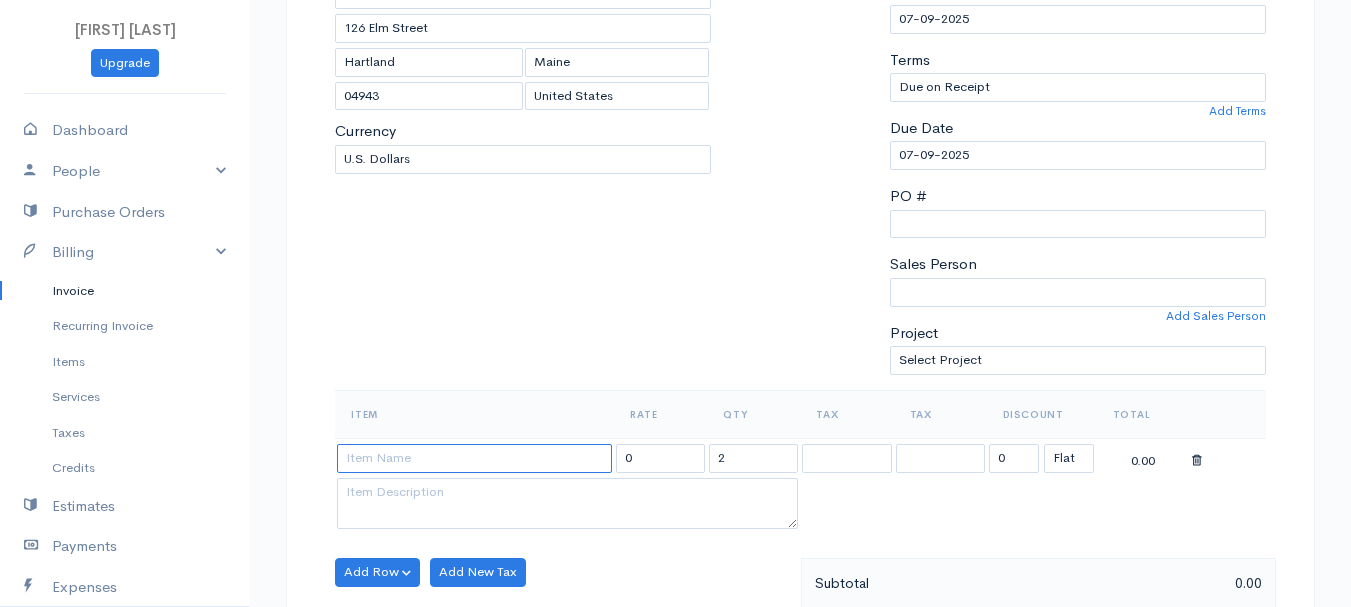 click at bounding box center (474, 458) 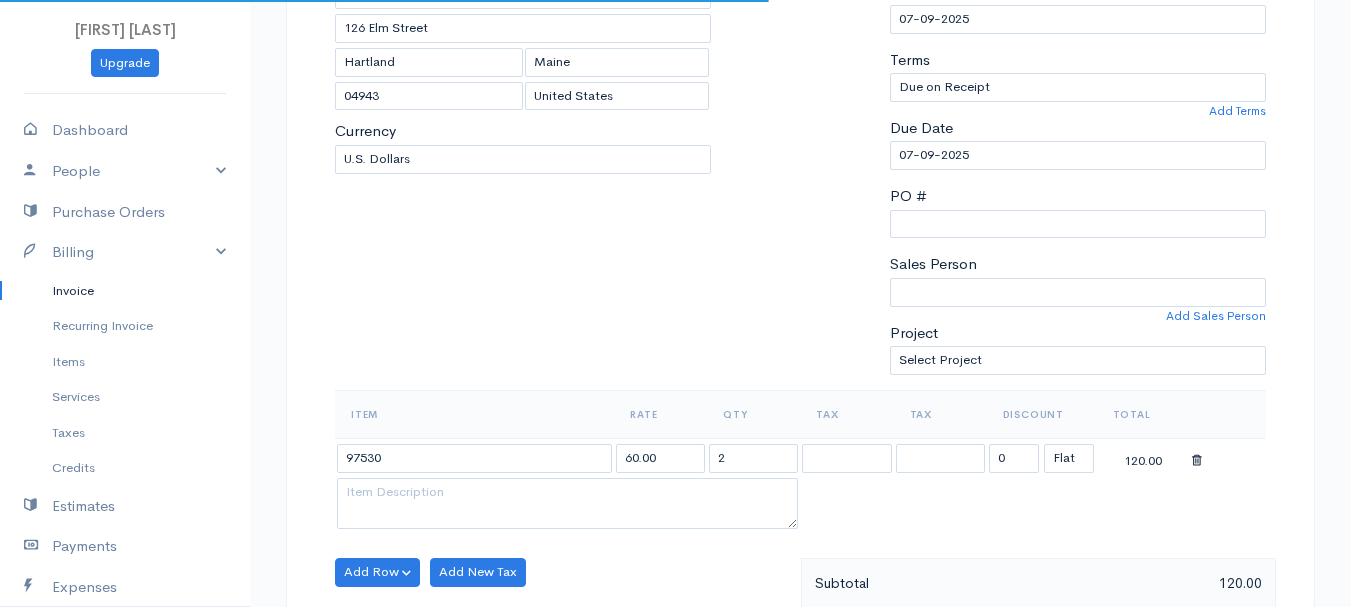 click on "[FIRST] [LAST]
Upgrade
Dashboard
People
Clients
Vendors
Staff Users
Purchase Orders
Billing
Invoice
Recurring Invoice
Items
Services
Taxes
Credits
Estimates
Payments
Expenses
Track Time
Projects
Reports
Settings
My Organizations
Logout
Help
@CloudBooksApp 2022
Invoice
New Invoice
DRAFT To [LAST], [FIRST]        [NUMBER] [Choose Country] [COUNTRY] [COUNTRY] [COUNTRY] [COUNTRY] [COUNTRY] [COUNTRY] [COUNTRY] [COUNTRY] [COUNTRY] [COUNTRY] [COUNTRY] [COUNTRY] [COUNTRY] [COUNTRY] [COUNTRY] [COUNTRY] [COUNTRY] [COUNTRY] [COUNTRY] [COUNTRY] [COUNTRY] [COUNTRY] [COUNTRY]" at bounding box center [675, 564] 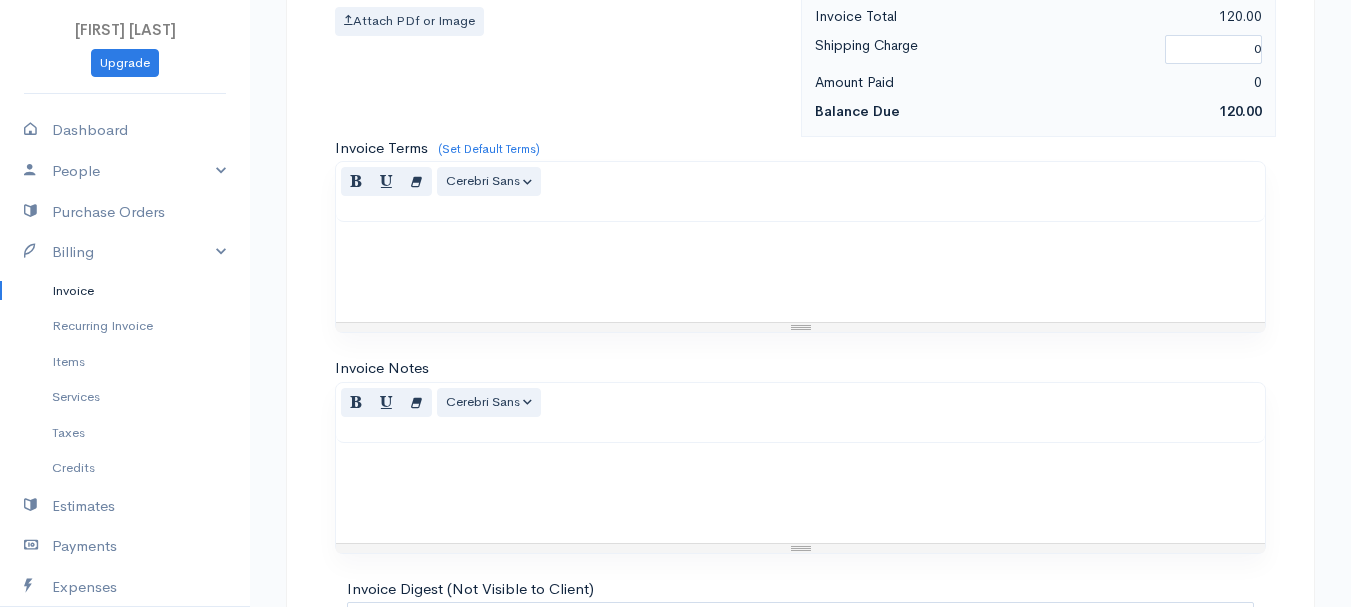 scroll, scrollTop: 1122, scrollLeft: 0, axis: vertical 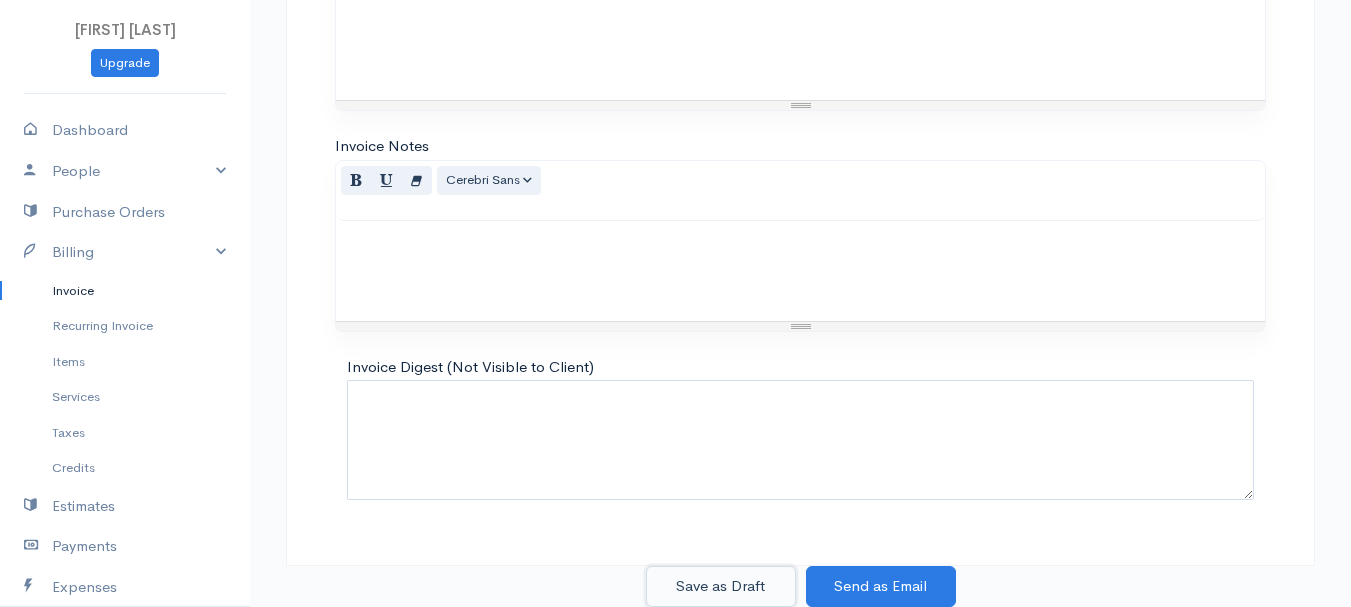 click on "Save as Draft" at bounding box center [721, 586] 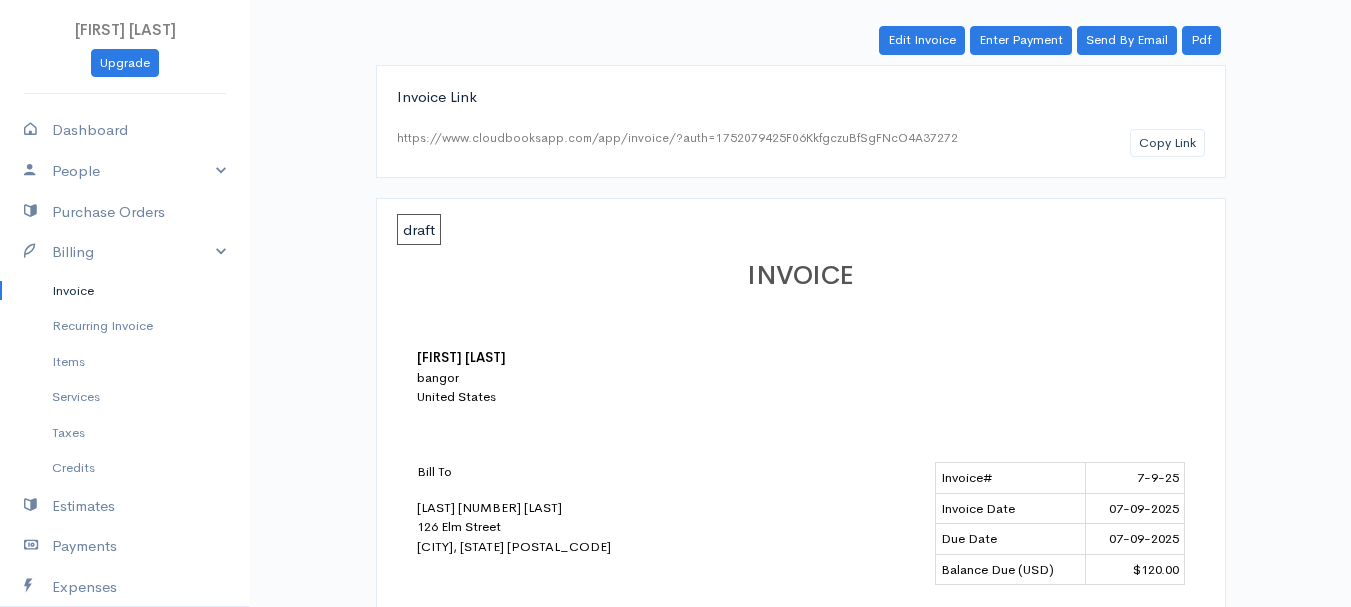 scroll, scrollTop: 0, scrollLeft: 0, axis: both 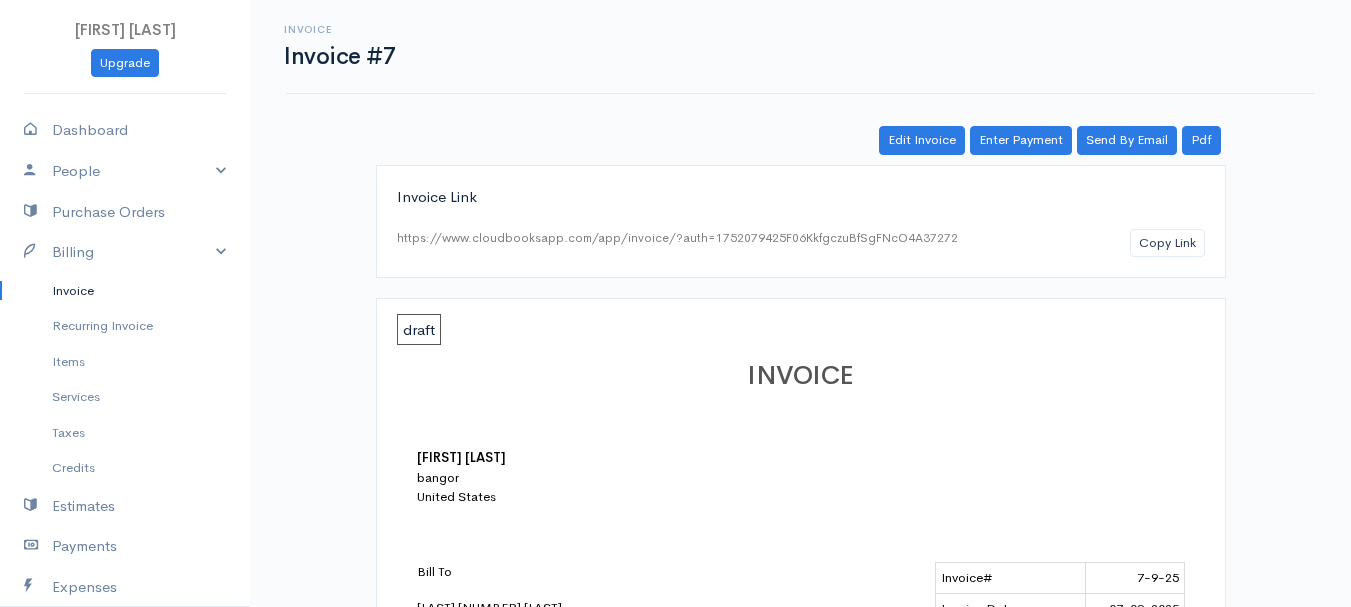 click on "Invoice" at bounding box center (125, 291) 